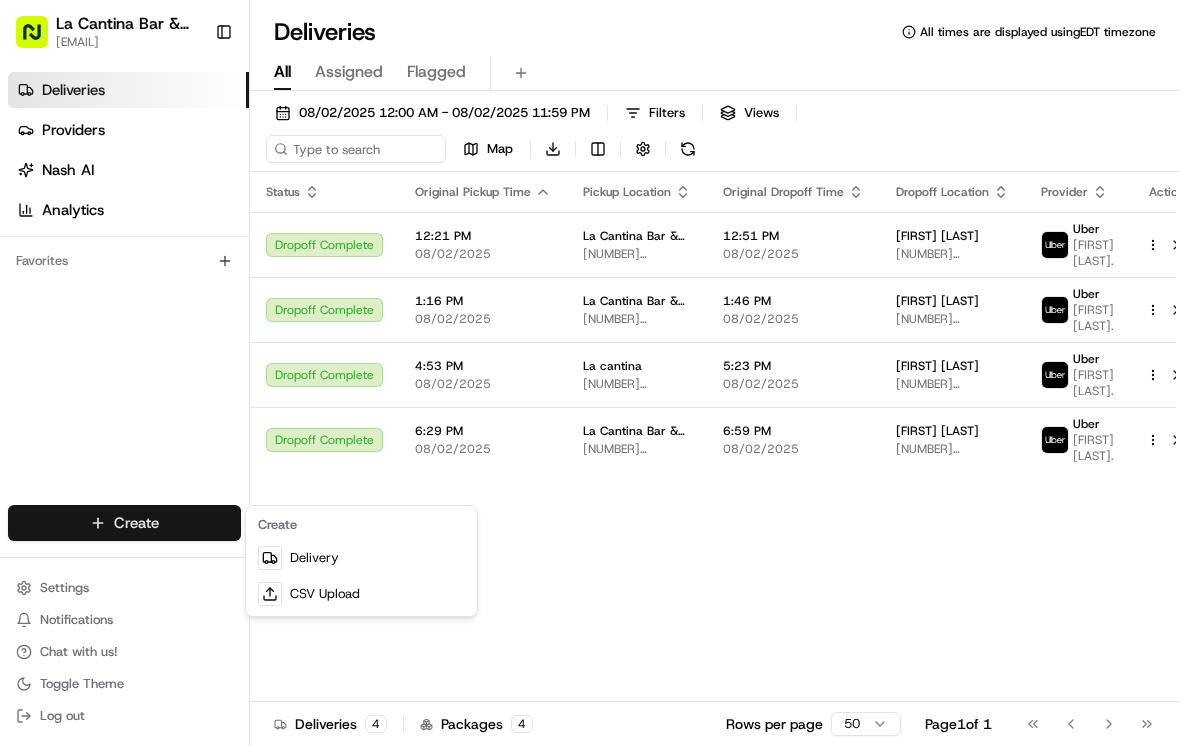 scroll, scrollTop: 0, scrollLeft: 0, axis: both 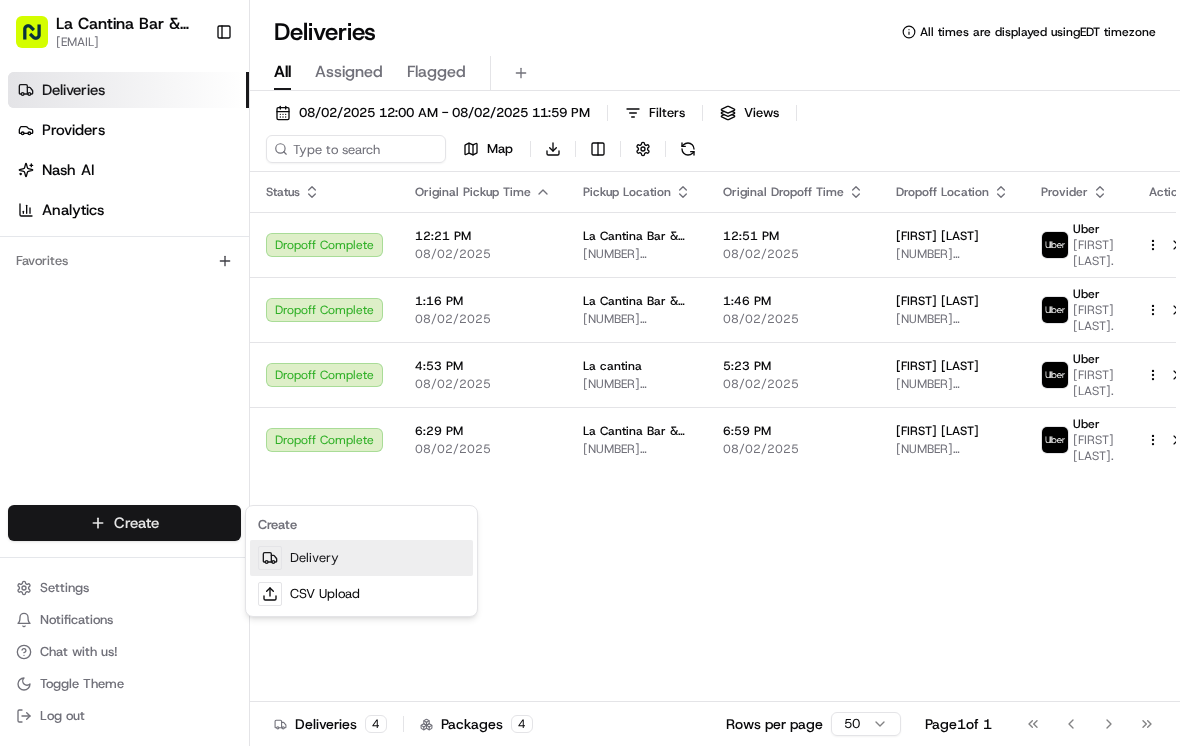 click on "Delivery" at bounding box center [361, 558] 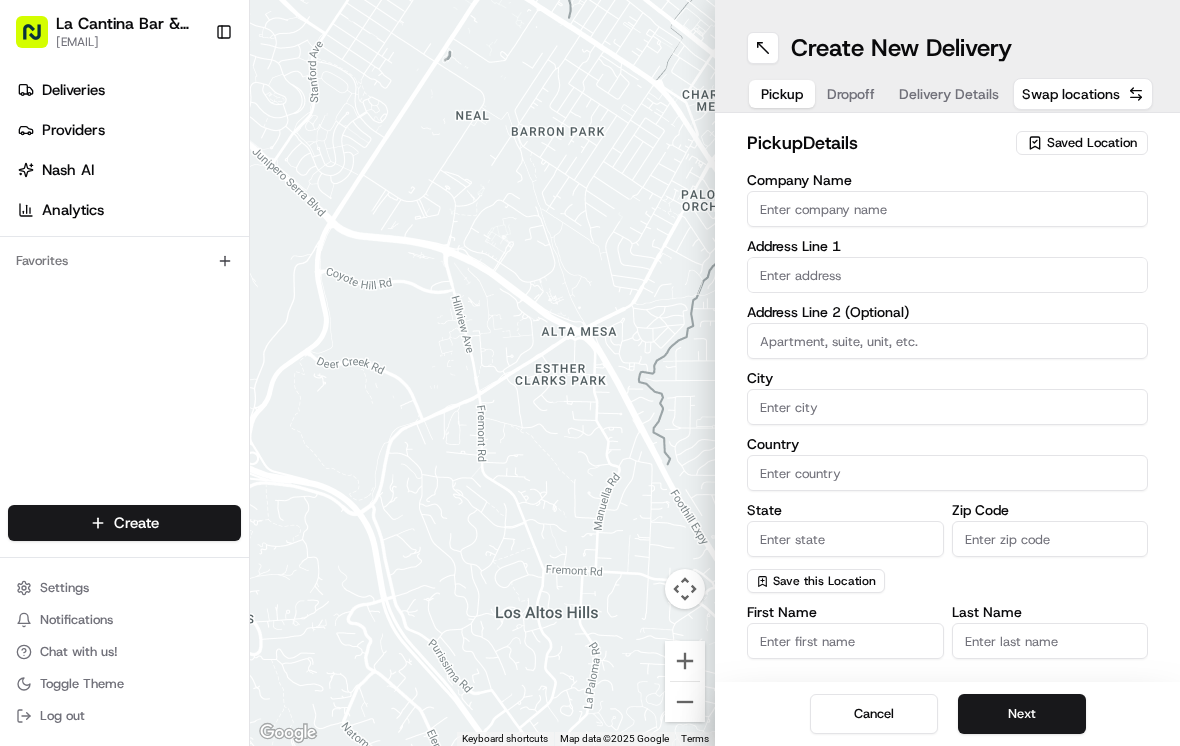 click on "Company Name" at bounding box center (947, 209) 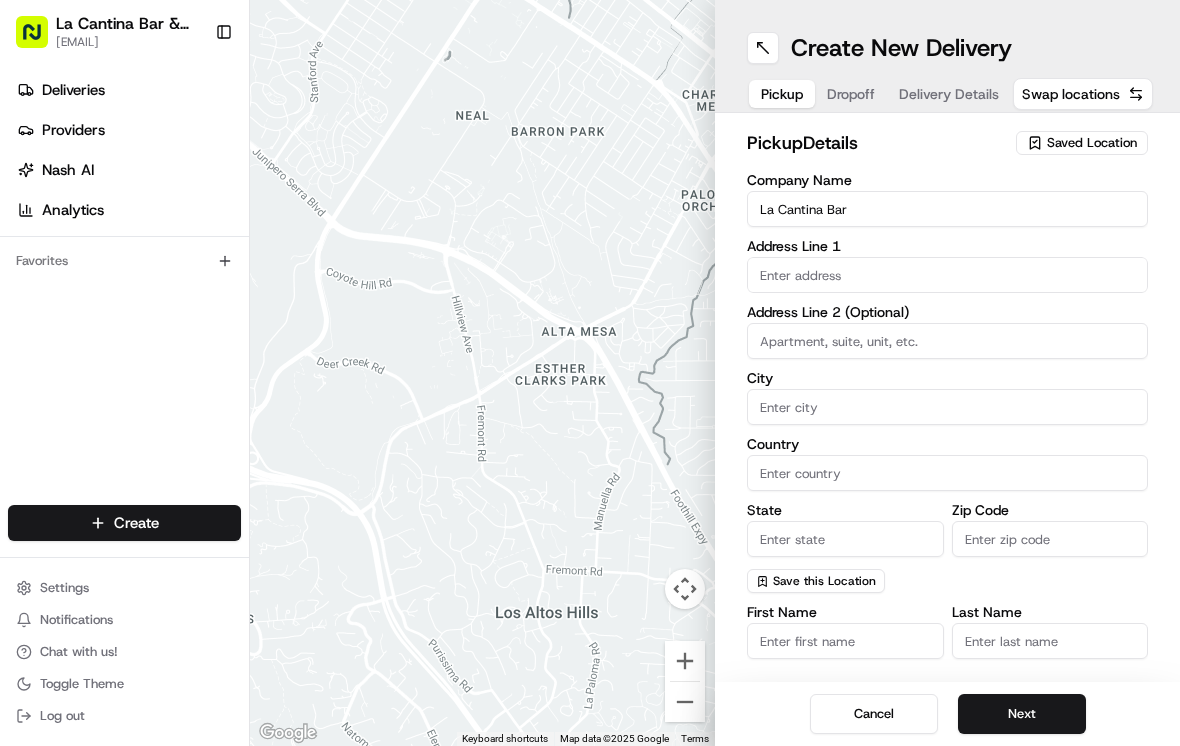 scroll, scrollTop: 0, scrollLeft: 0, axis: both 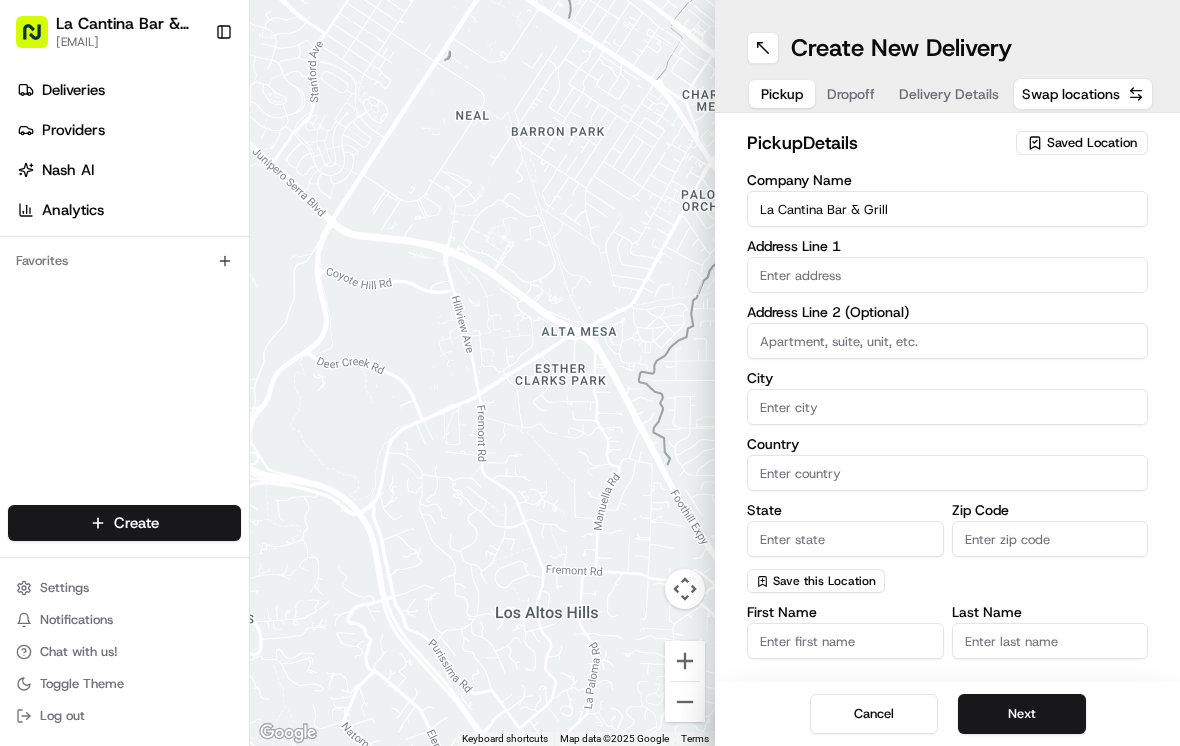 type on "La Cantina Bar & Grill" 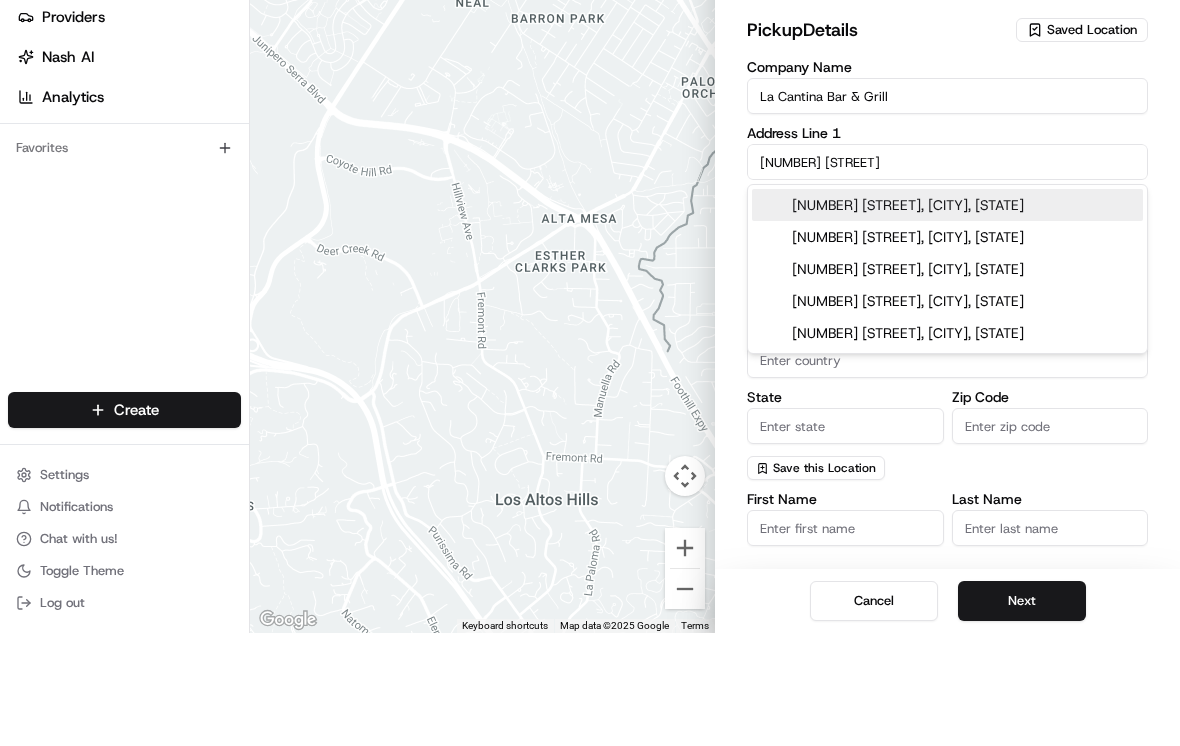 click on "[NUMBER] [STREET], [CITY], [STATE]" at bounding box center [947, 318] 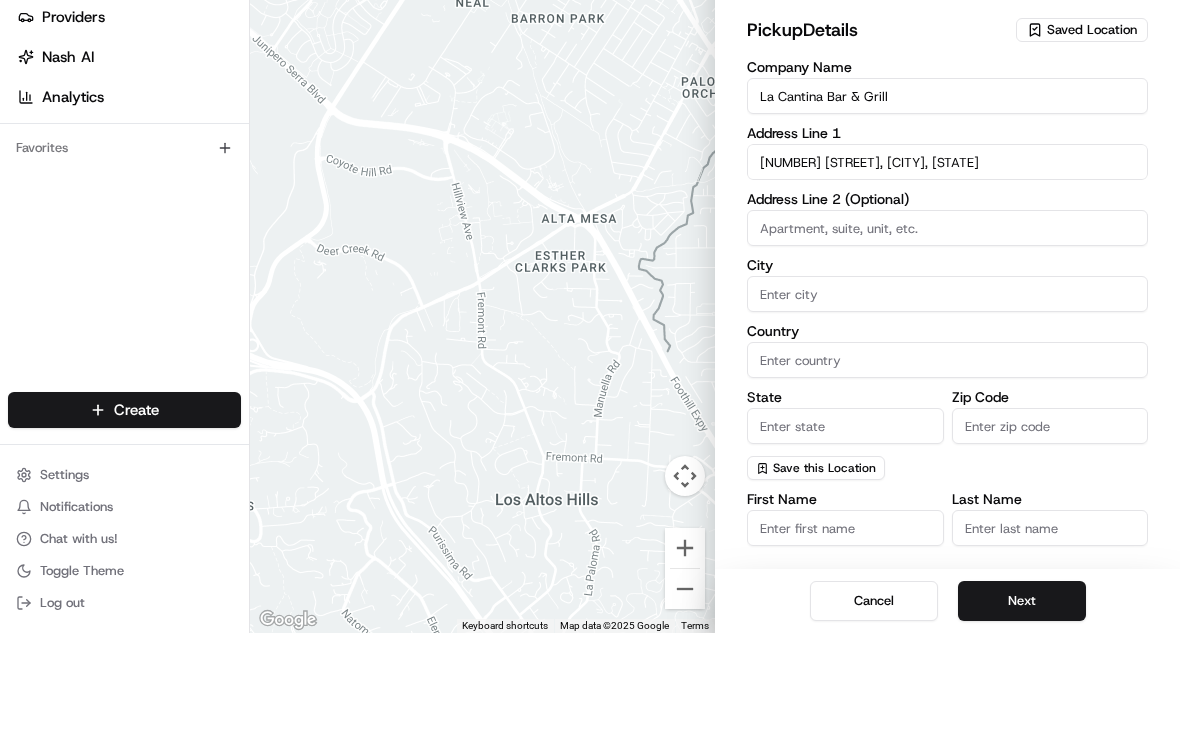 type on "[NUMBER] [STREET], [CITY], [STATE] [POSTAL CODE], USA" 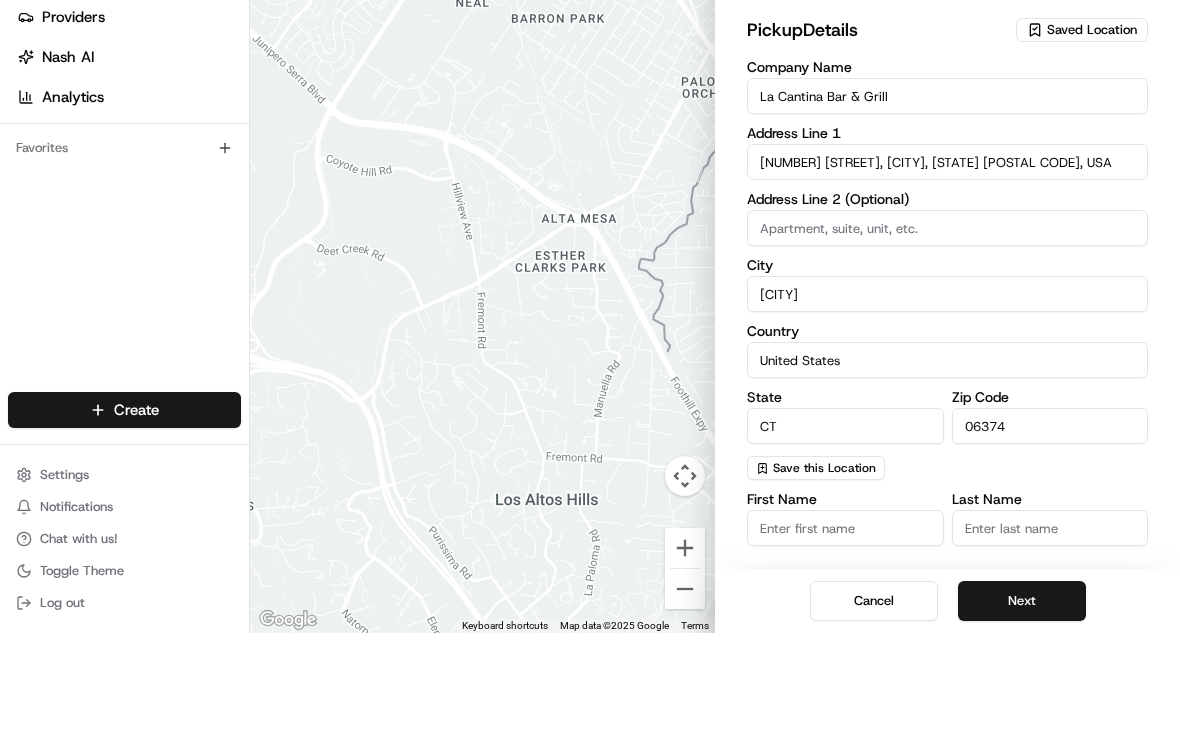 type on "[NUMBER] [STREET]" 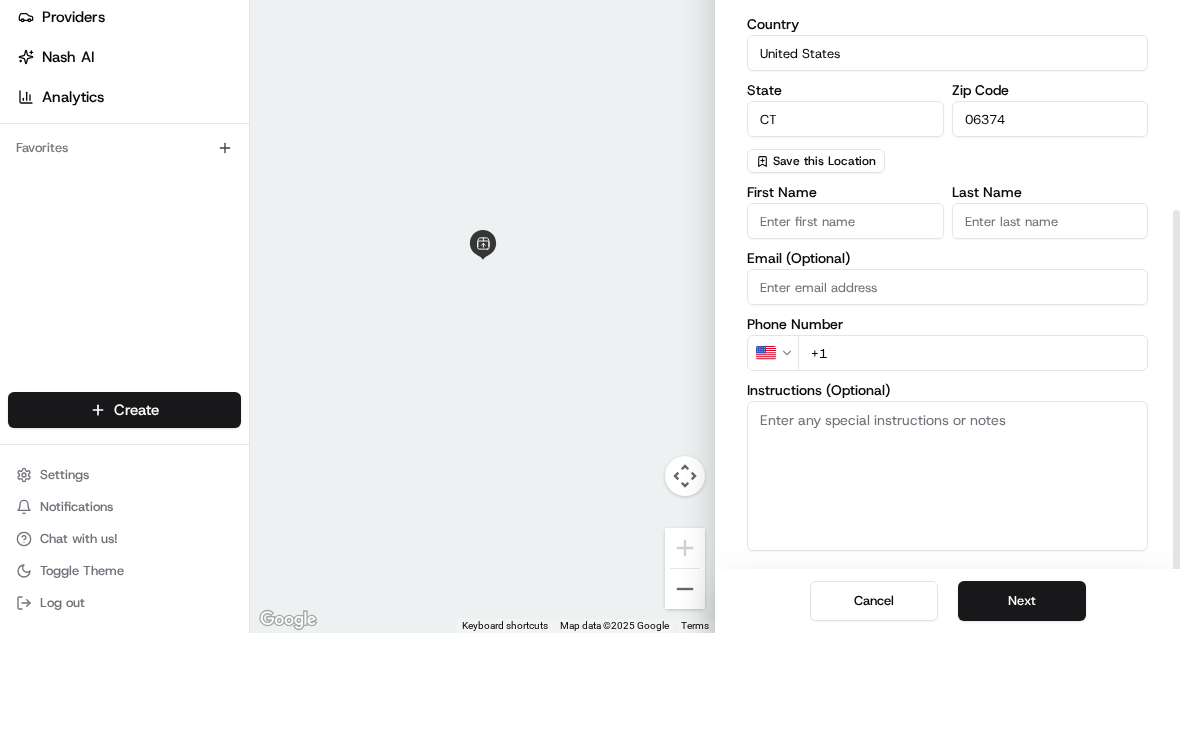 scroll, scrollTop: 306, scrollLeft: 0, axis: vertical 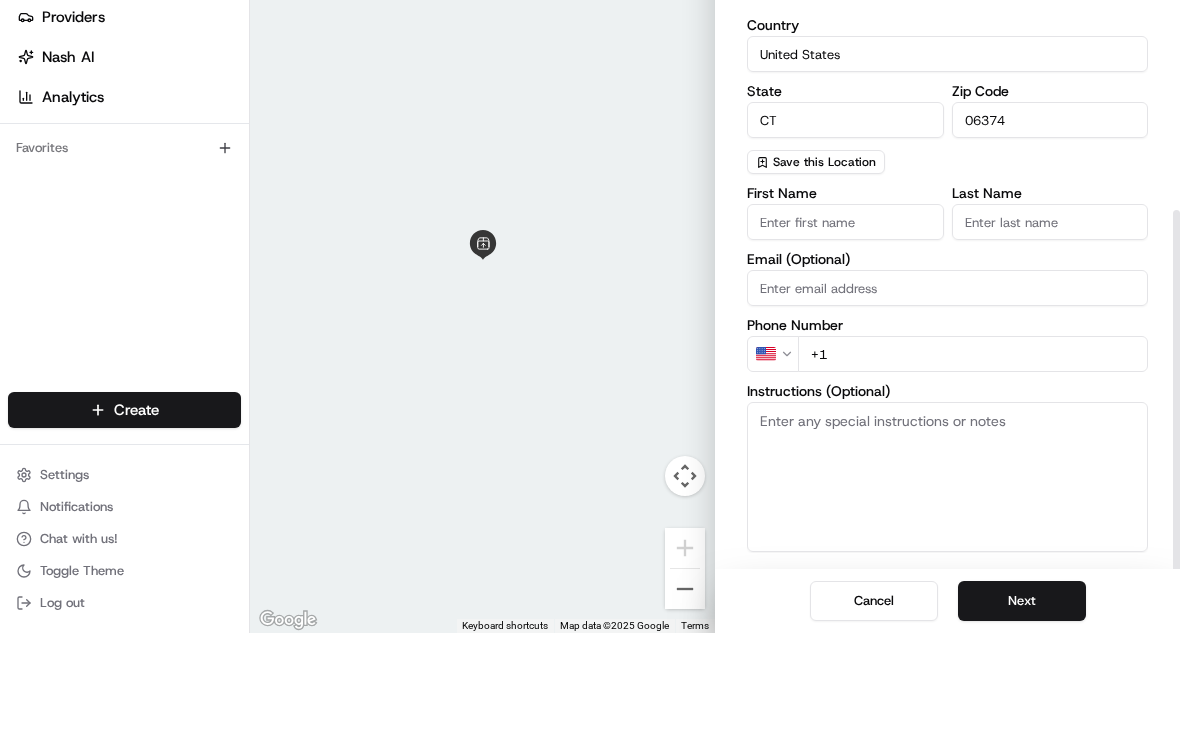 click on "First Name" at bounding box center (845, 335) 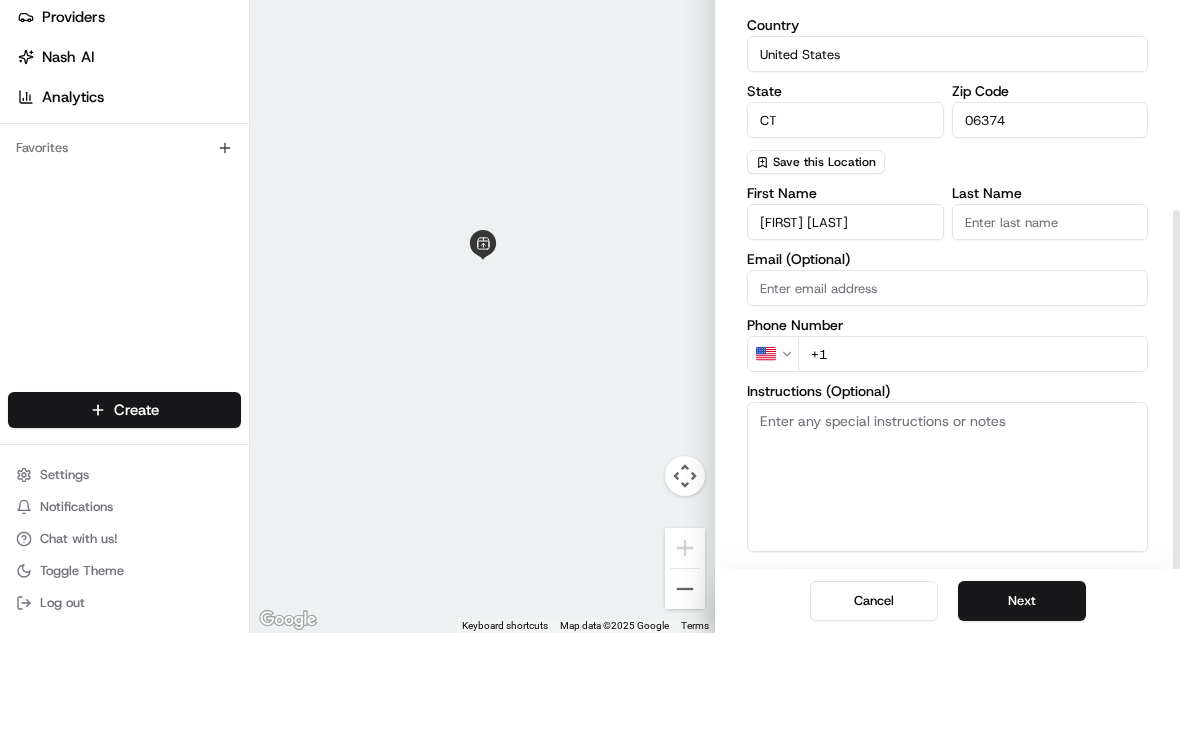 click on "Last Name" at bounding box center (1050, 335) 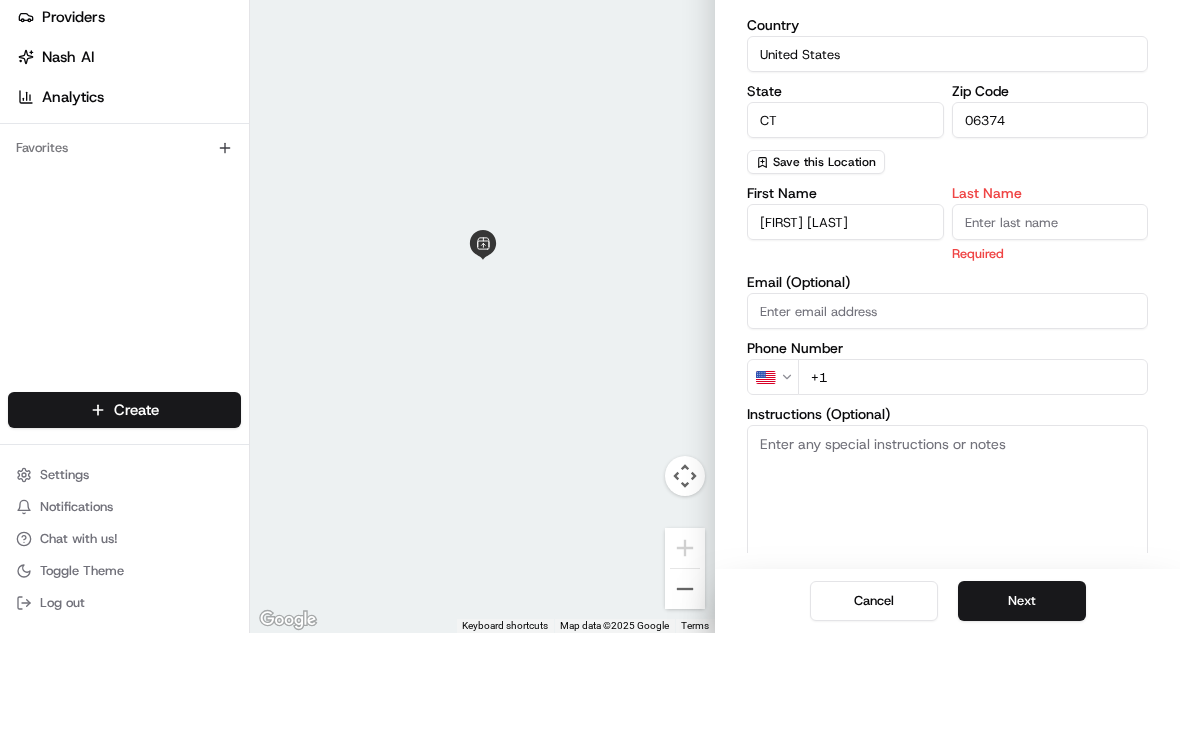 click on "[FIRST] [LAST]" at bounding box center [845, 335] 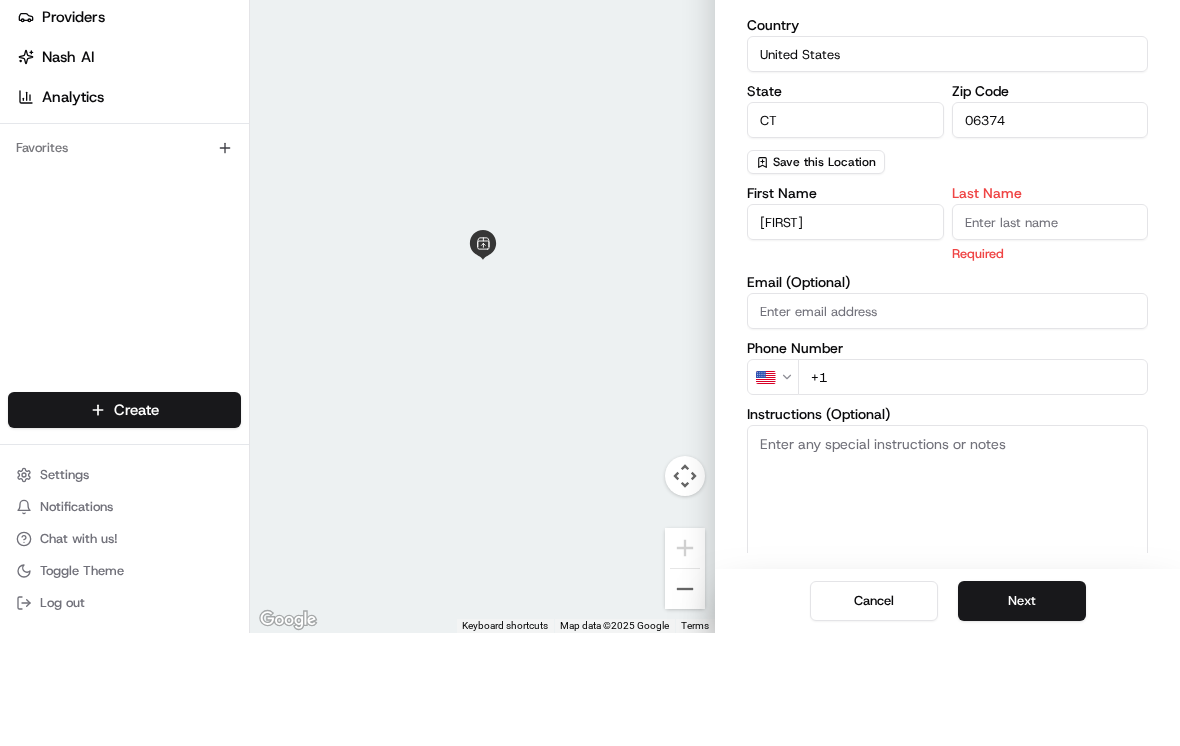 type on "[FIRST]" 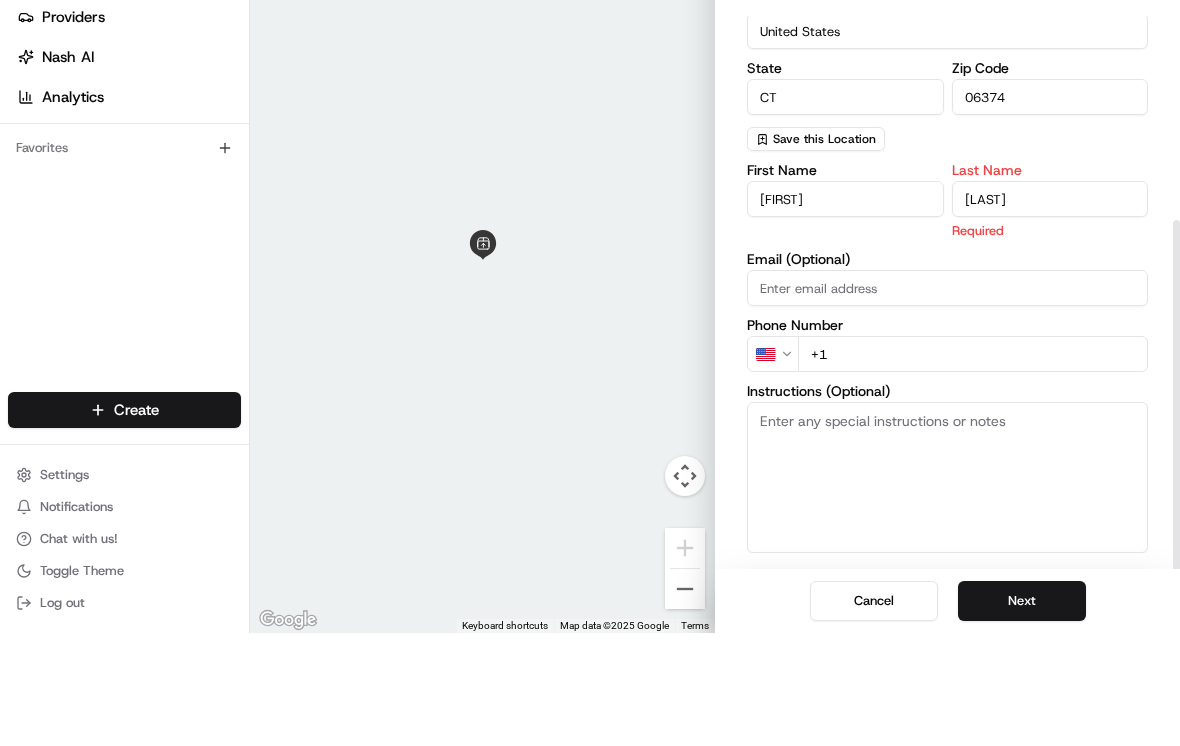scroll, scrollTop: 329, scrollLeft: 0, axis: vertical 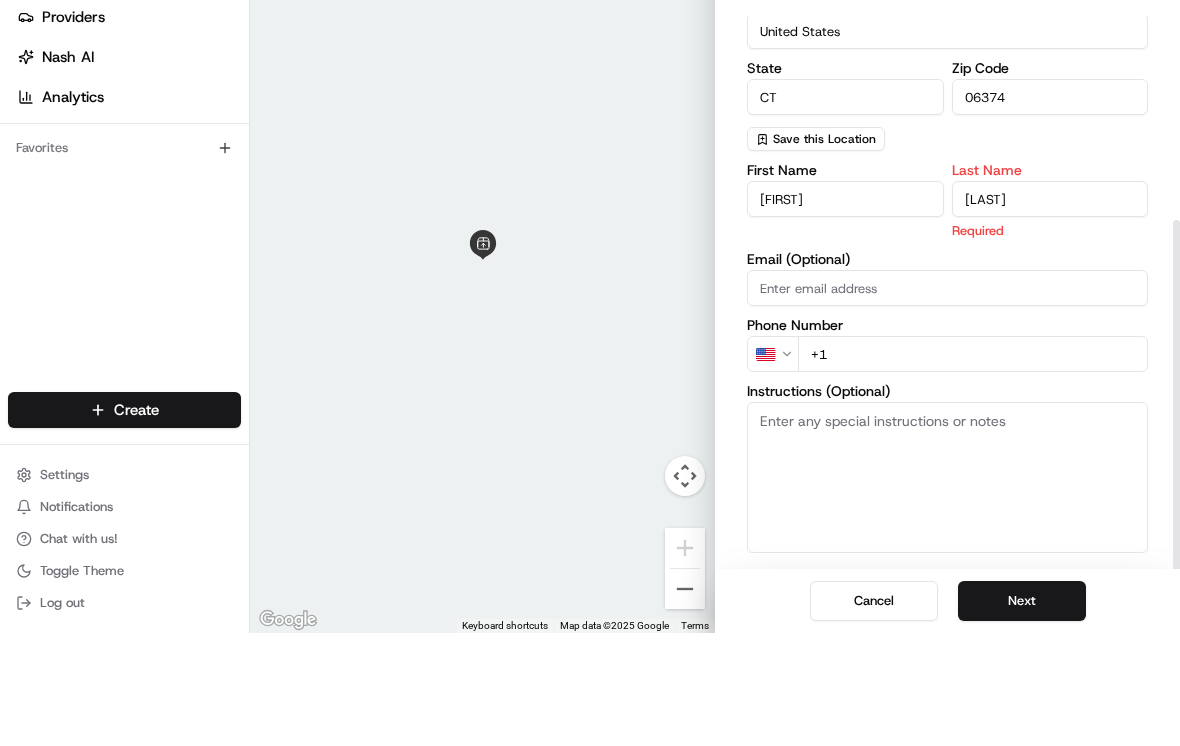 type on "[LAST]" 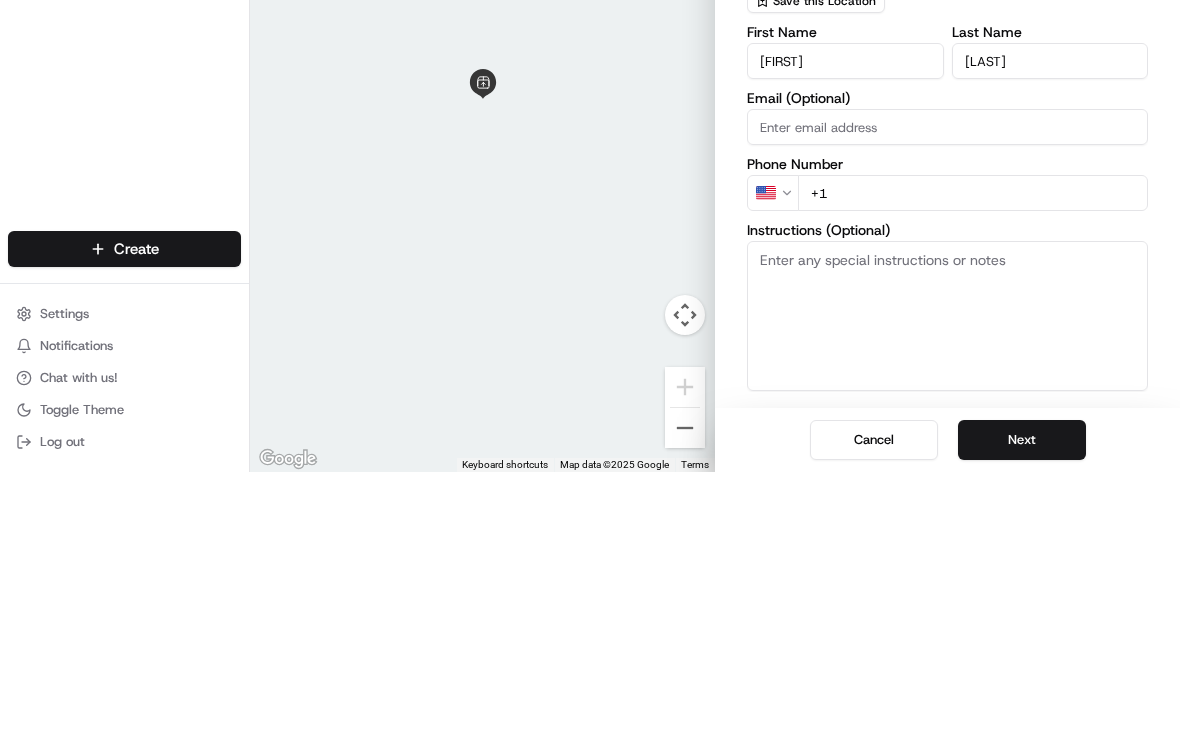 click on "+1" at bounding box center [973, 467] 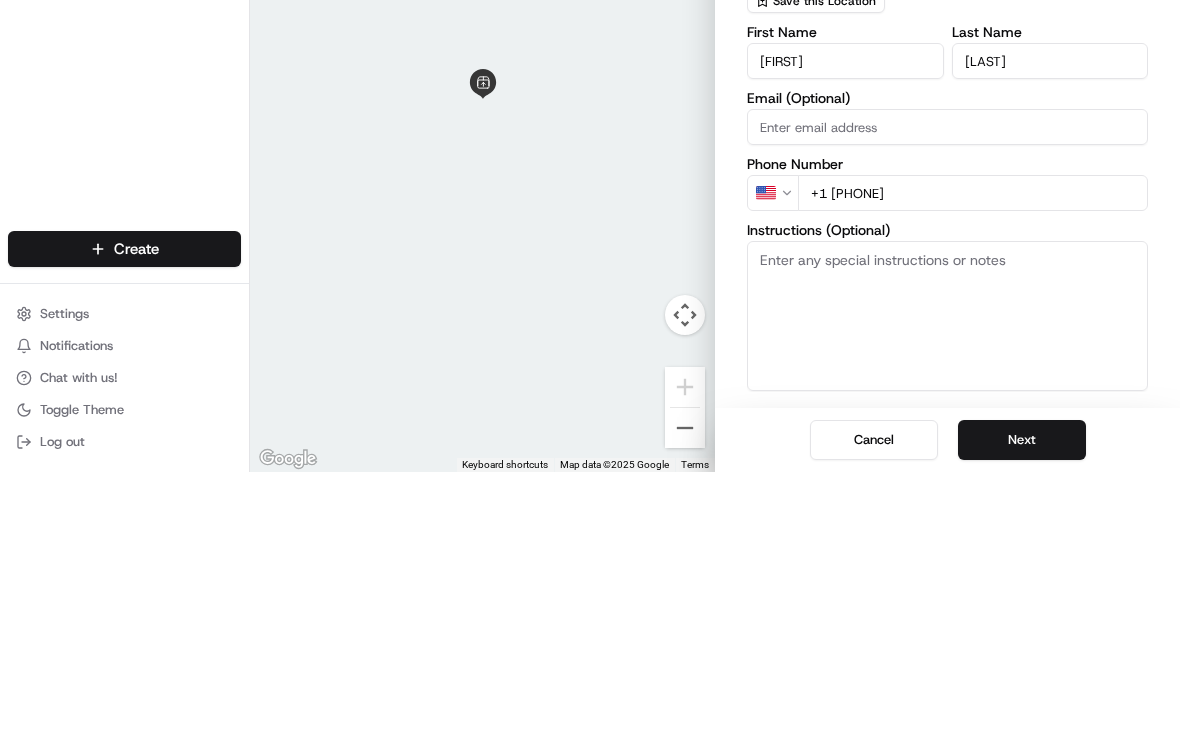 type on "+1 [PHONE]" 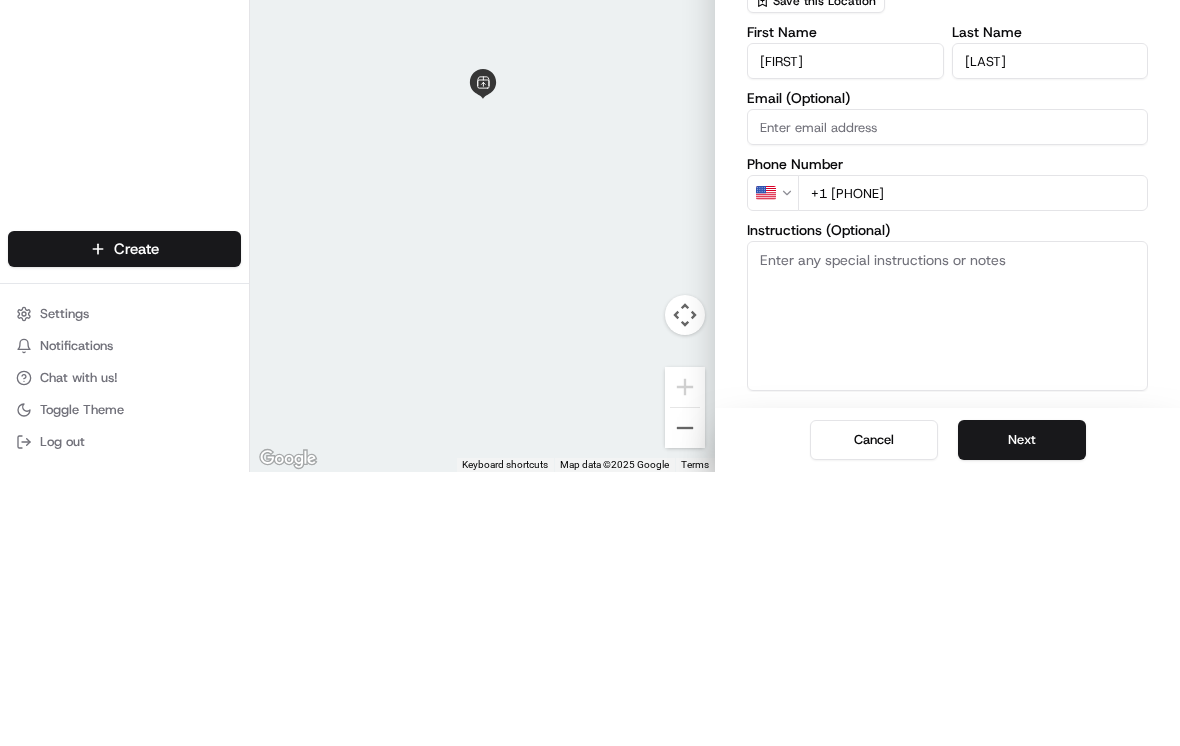 click on "pickup  Details Saved Location Company Name La Cantina Bar & Grill Address Line 1 123 Norwich Road Address Line 2 (Optional) City [CITY] Country United States State CT Zip Code [POSTAL CODE] Save this Location First Name [FIRST] Last Name [LAST] Email (Optional) Phone Number US +1 [PHONE] Instructions (Optional) Advanced" at bounding box center [947, 397] 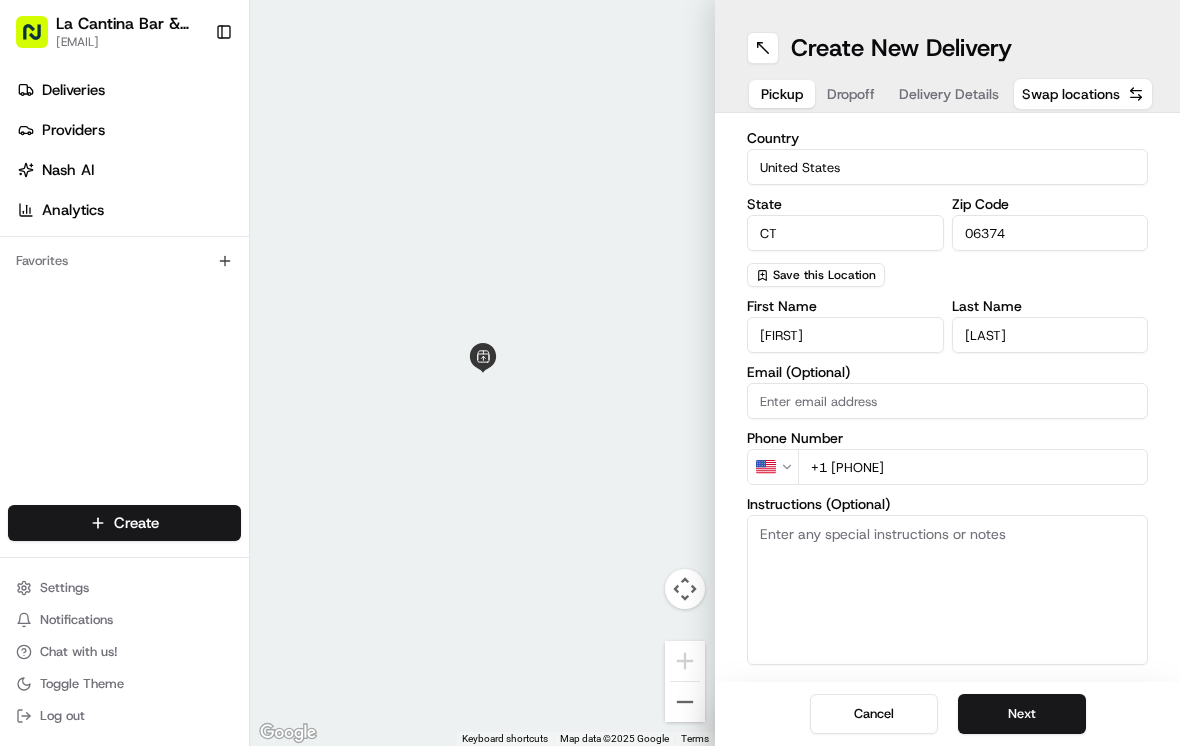 click on "Next" at bounding box center [1022, 714] 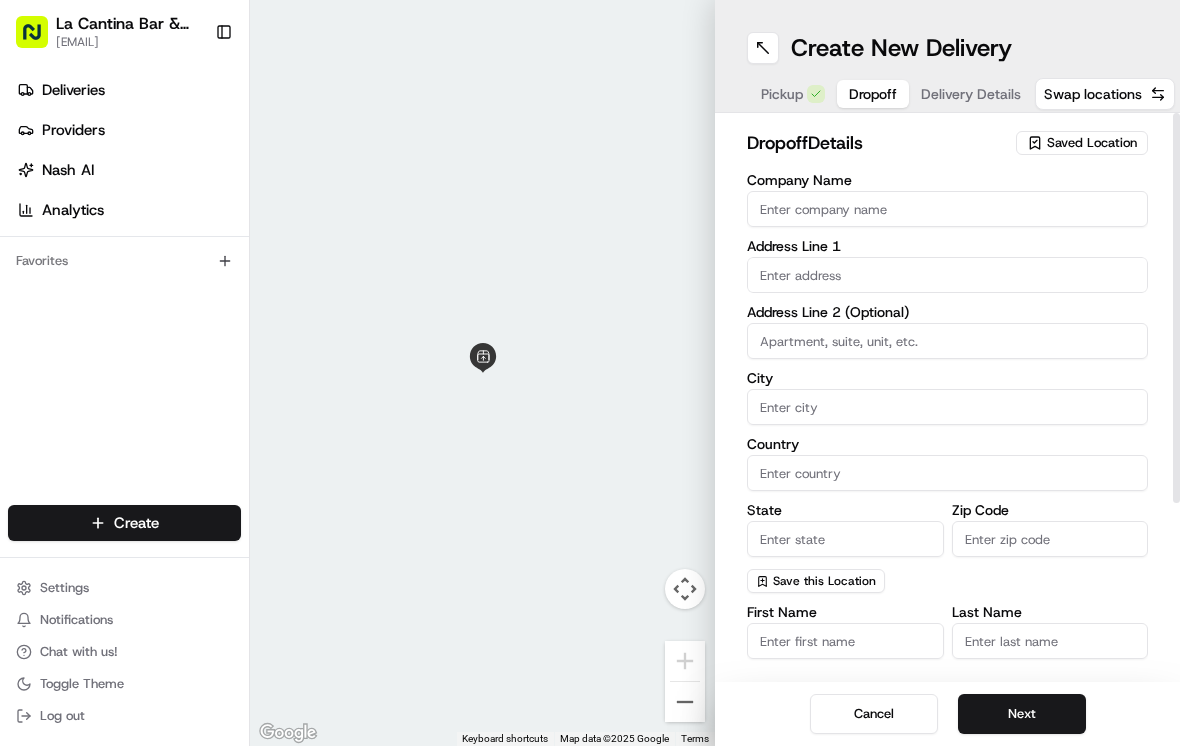 scroll, scrollTop: 0, scrollLeft: 0, axis: both 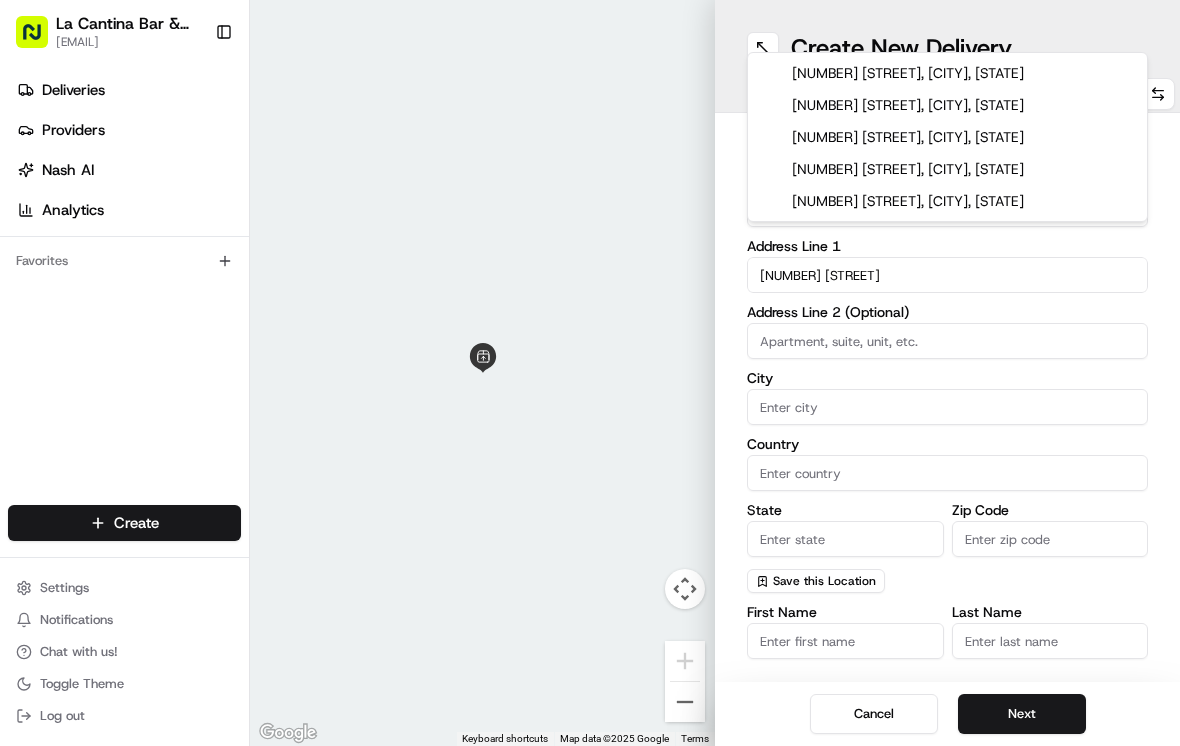 click on "[NUMBER] [STREET], [CITY], [STATE]" at bounding box center (947, 137) 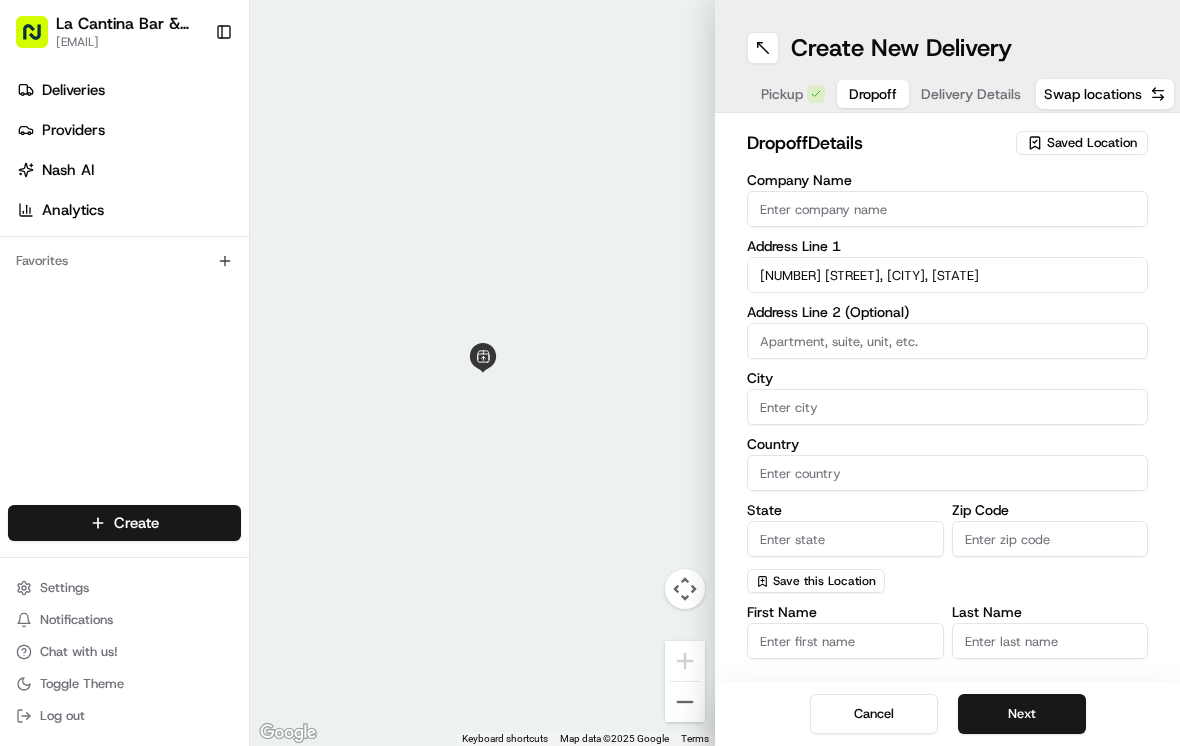 type on "[NUMBER] [STREET], [CITY], [STATE] [POSTAL CODE], USA" 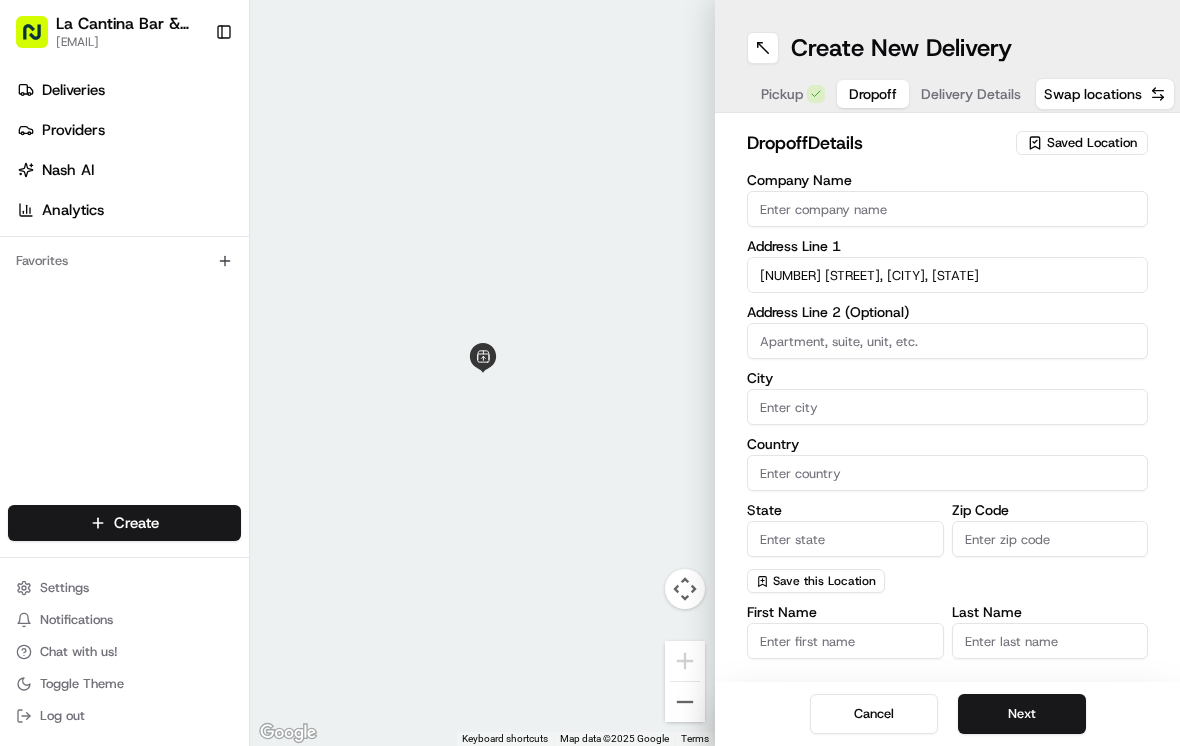 type on "[CITY]" 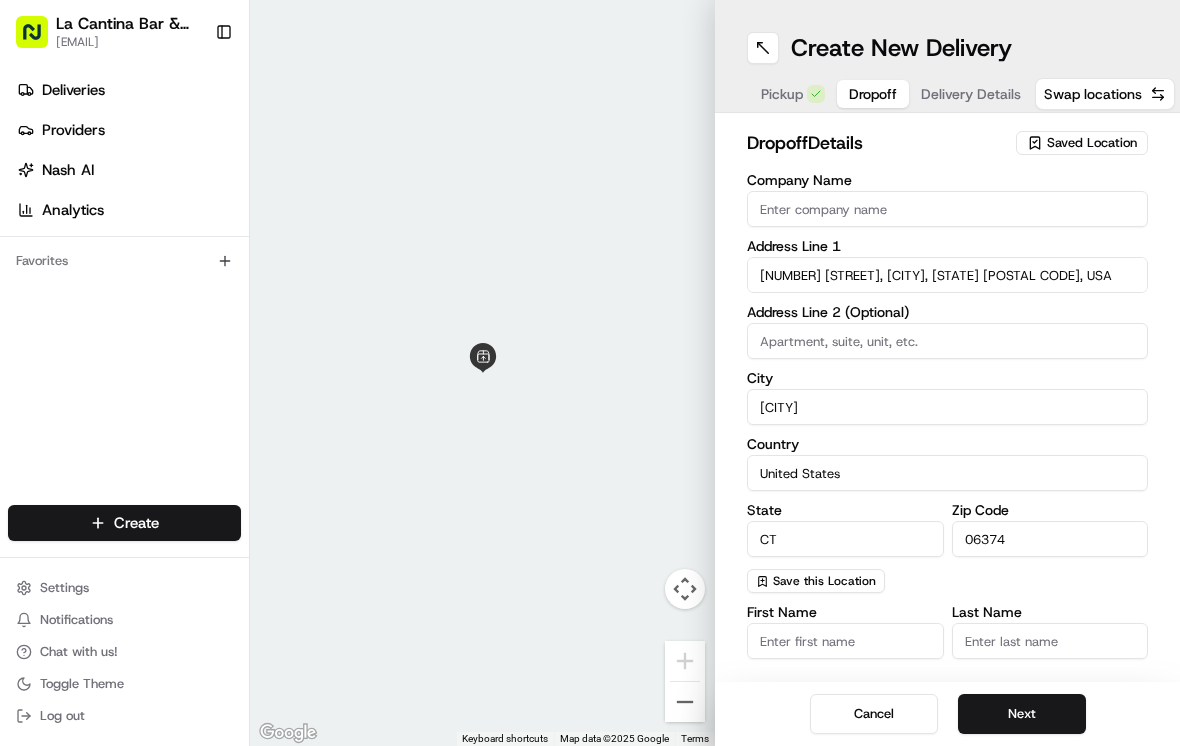 type on "[NUMBER] [STREET]" 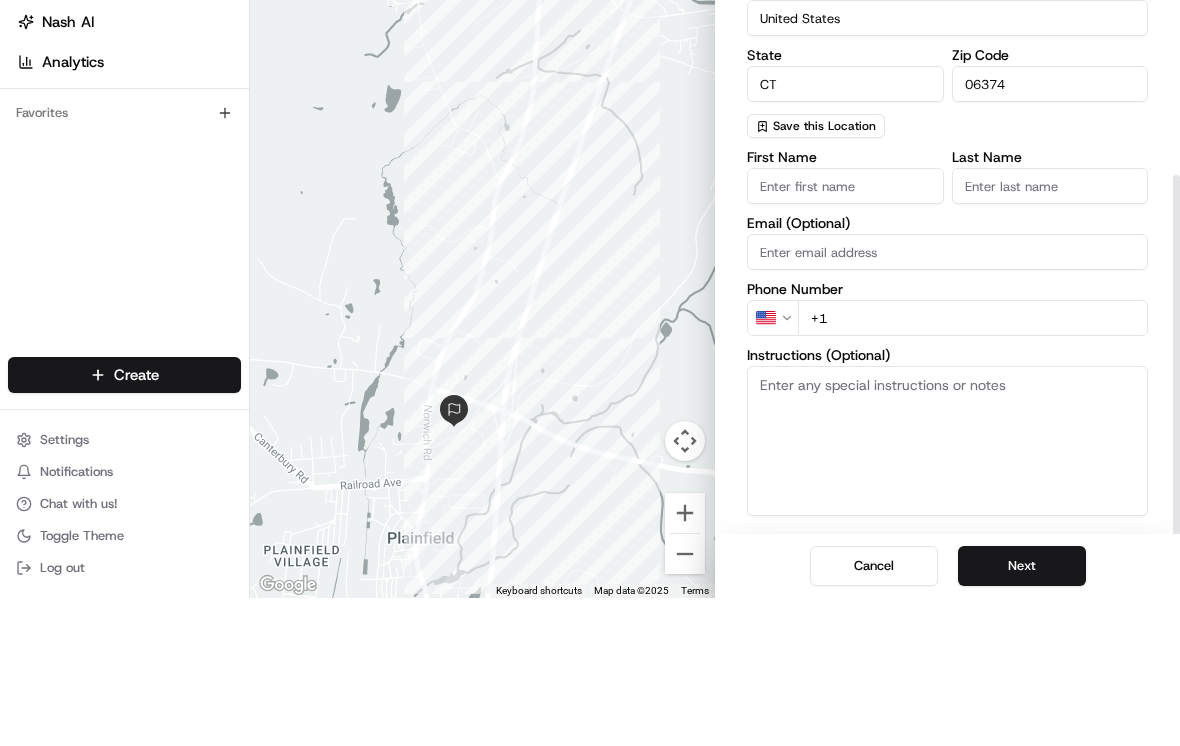 scroll, scrollTop: 306, scrollLeft: 0, axis: vertical 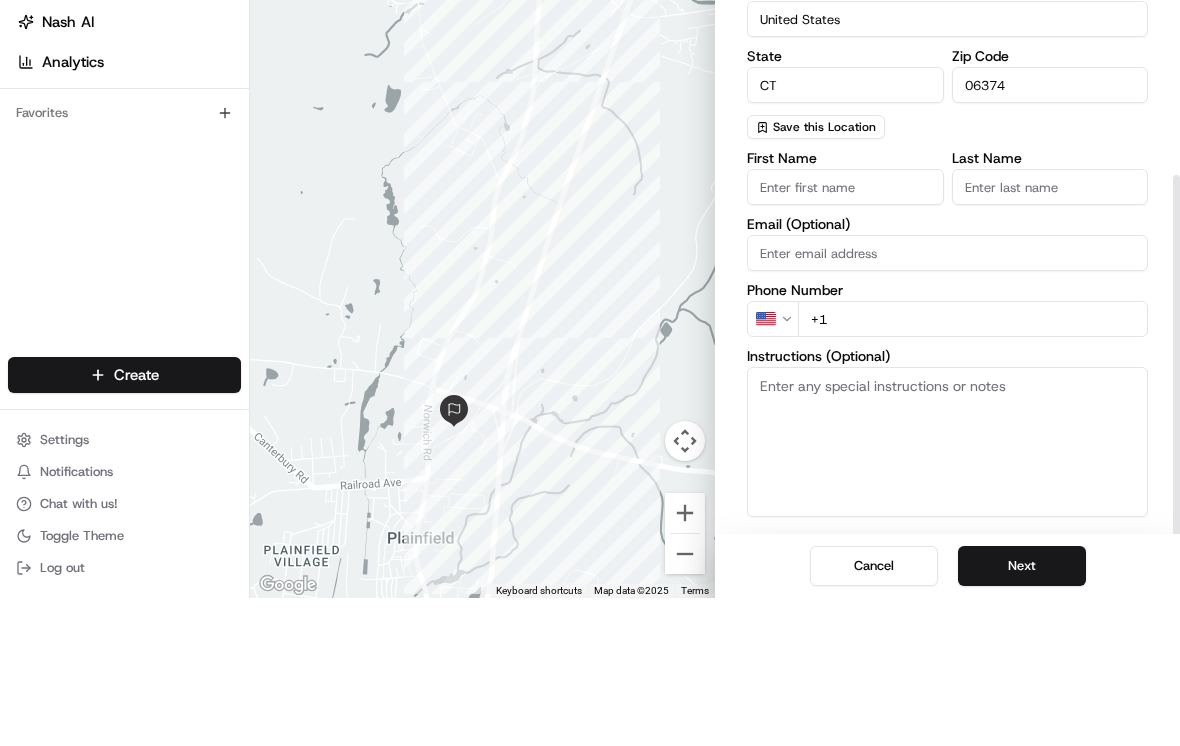 click on "First Name" at bounding box center [845, 335] 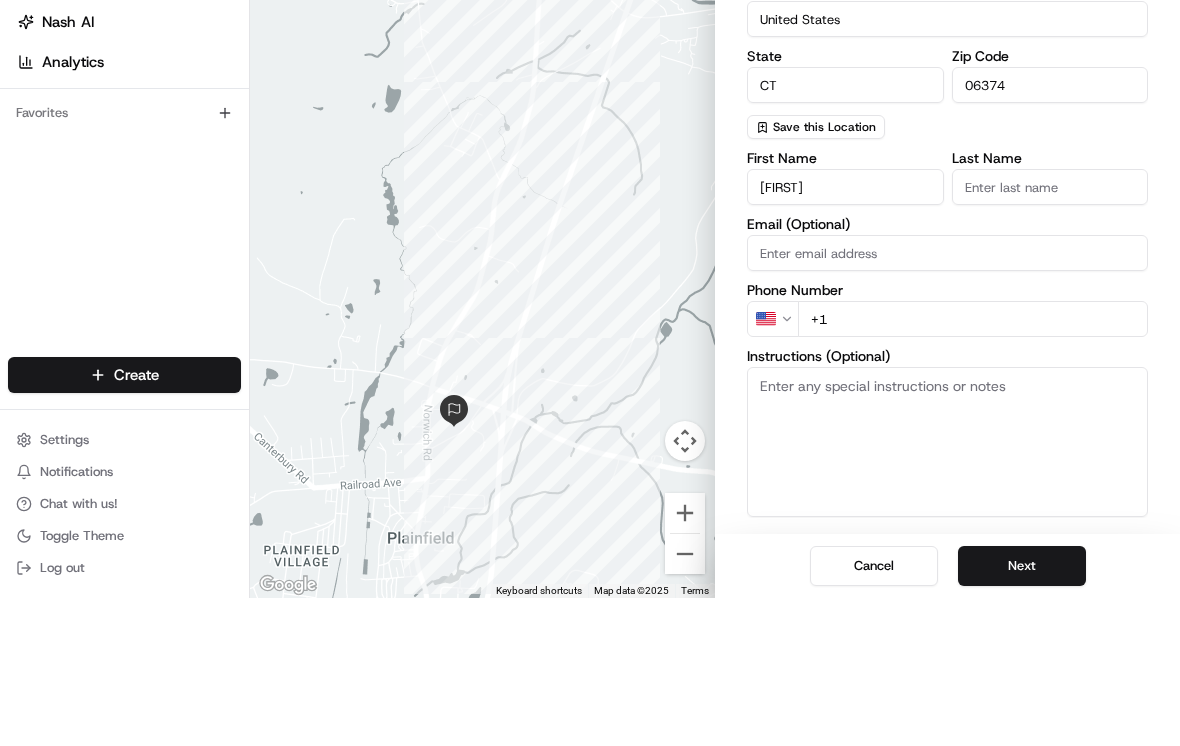 type on "[FIRST]" 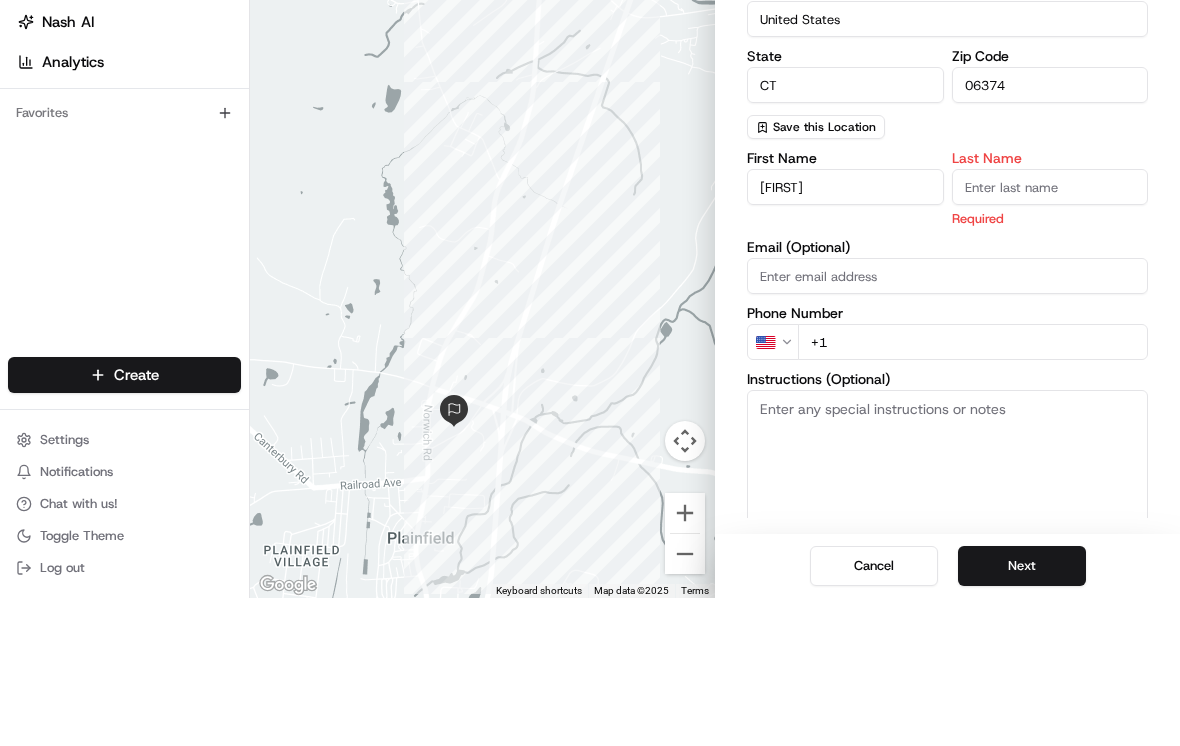 click on "Last Name" at bounding box center (1050, 335) 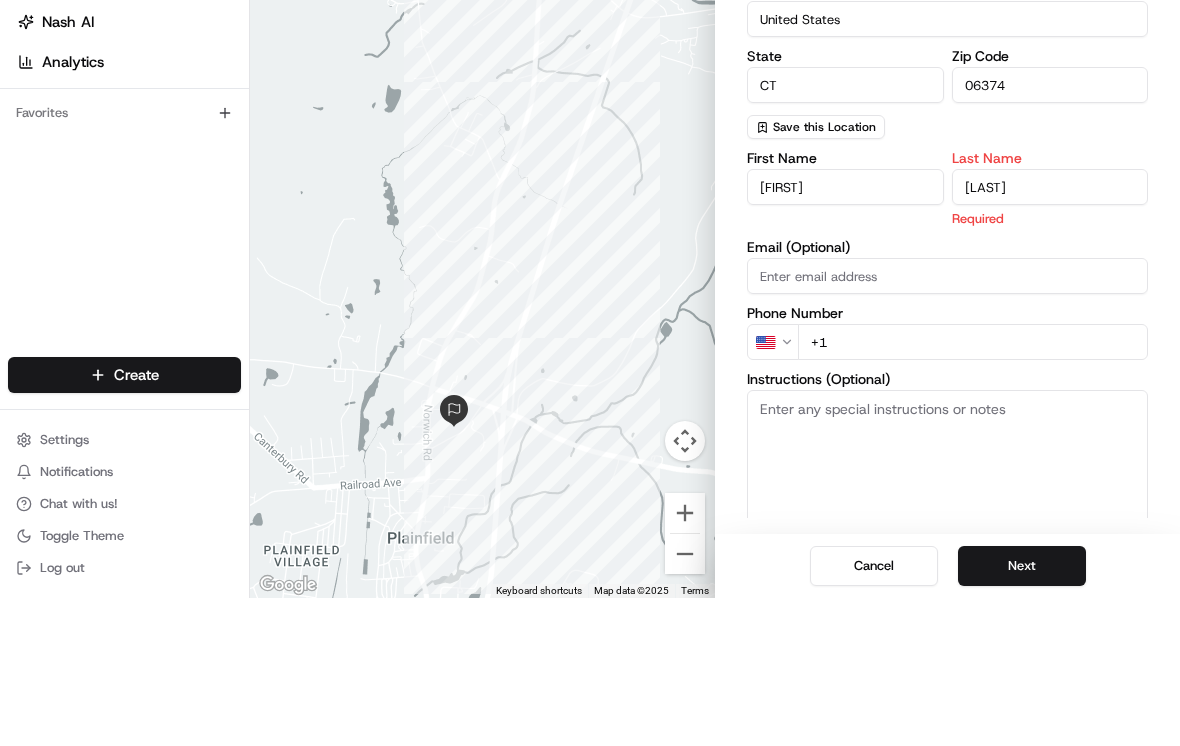 type on "[LAST]" 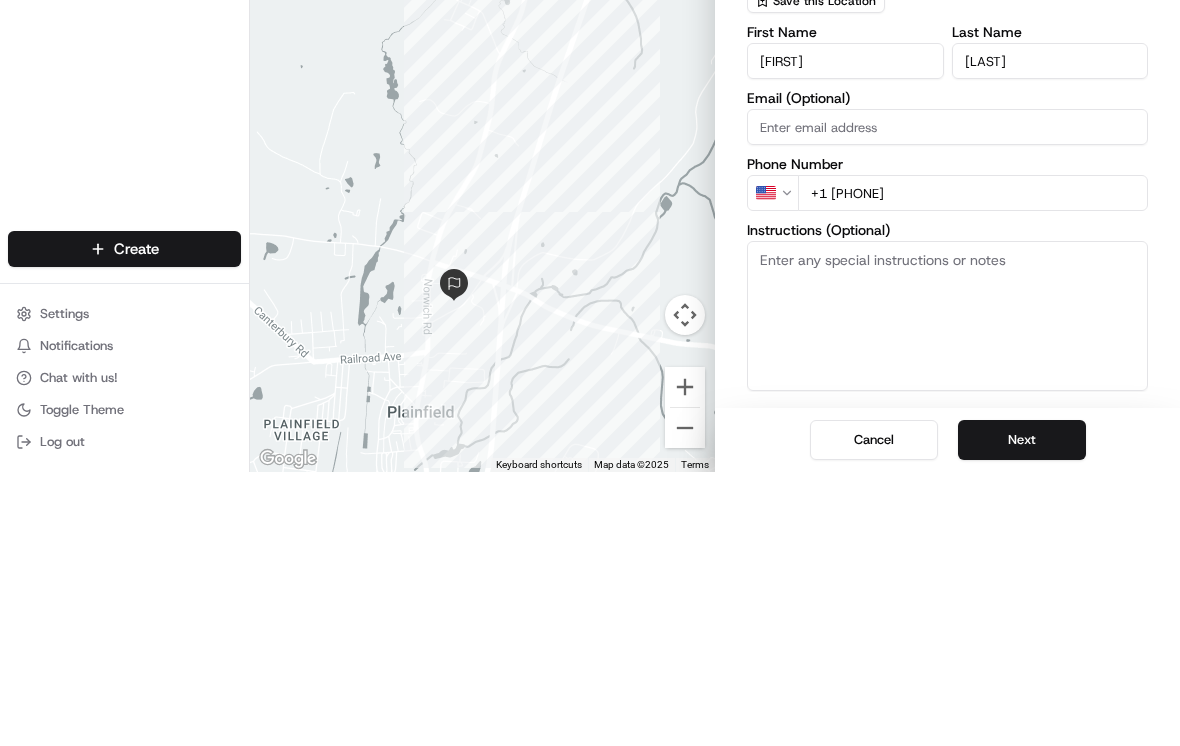 type on "+1 [PHONE]" 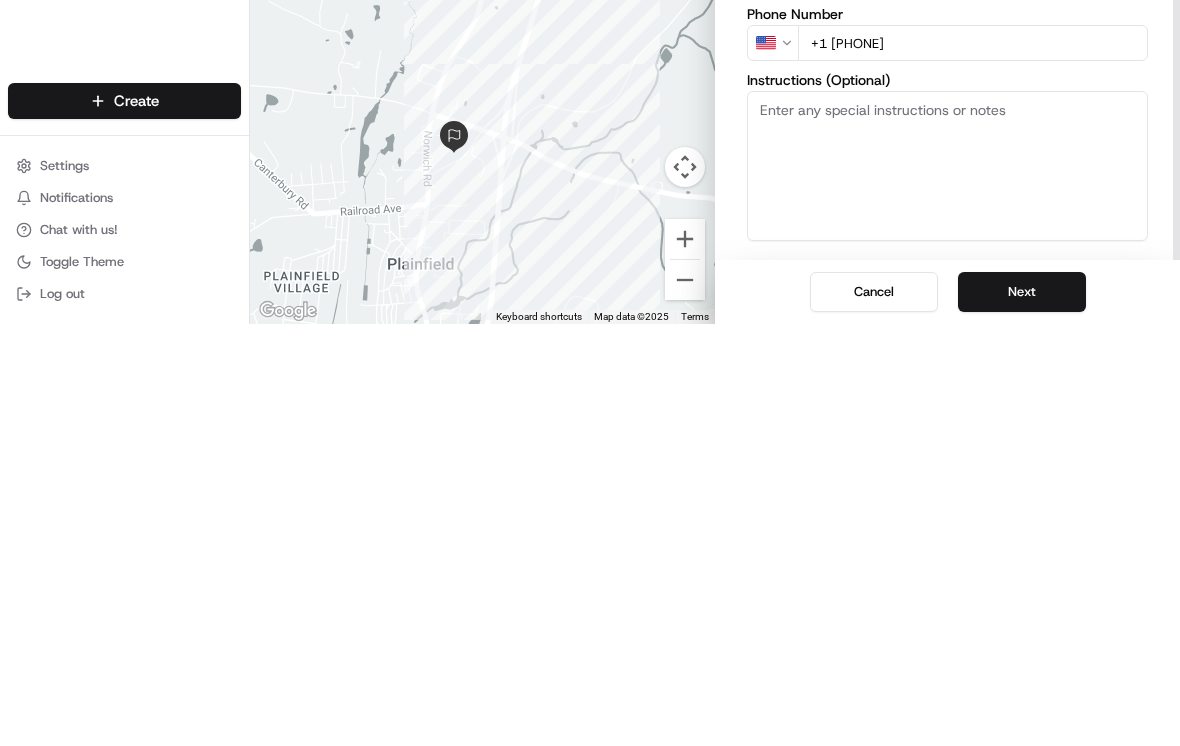 click on "Next" at bounding box center (1022, 714) 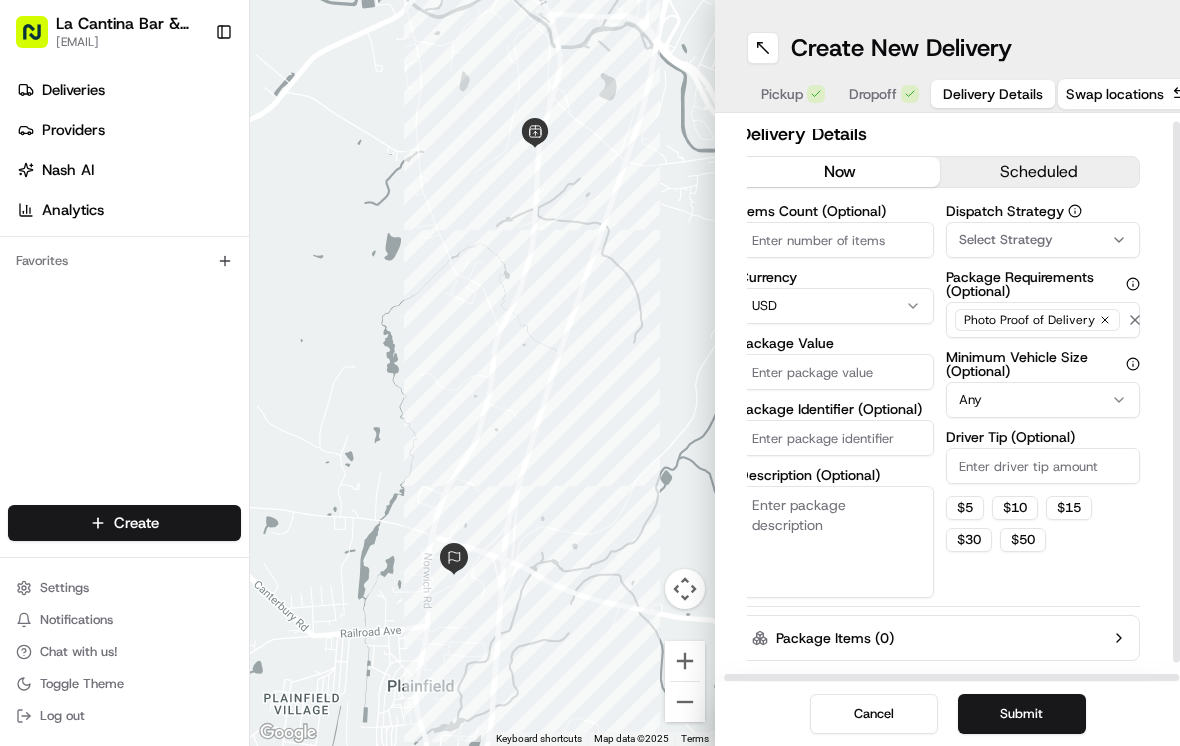 scroll, scrollTop: 9, scrollLeft: 9, axis: both 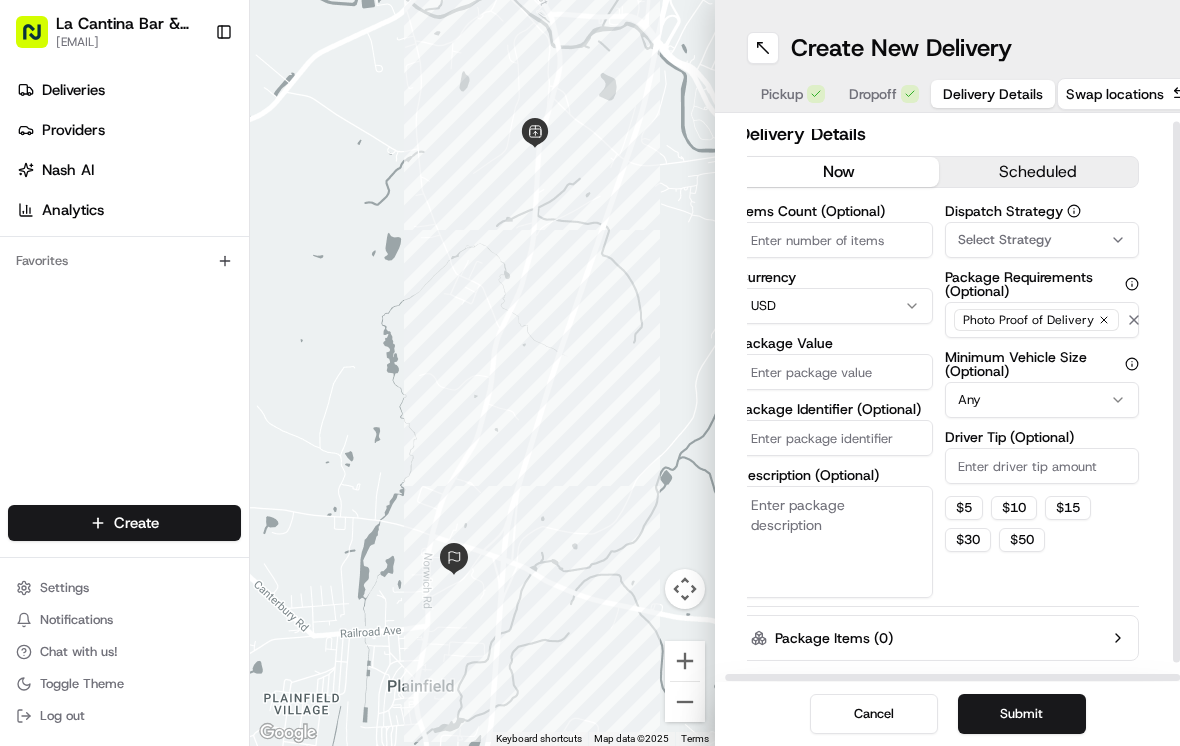 click on "Package Value" at bounding box center (835, 372) 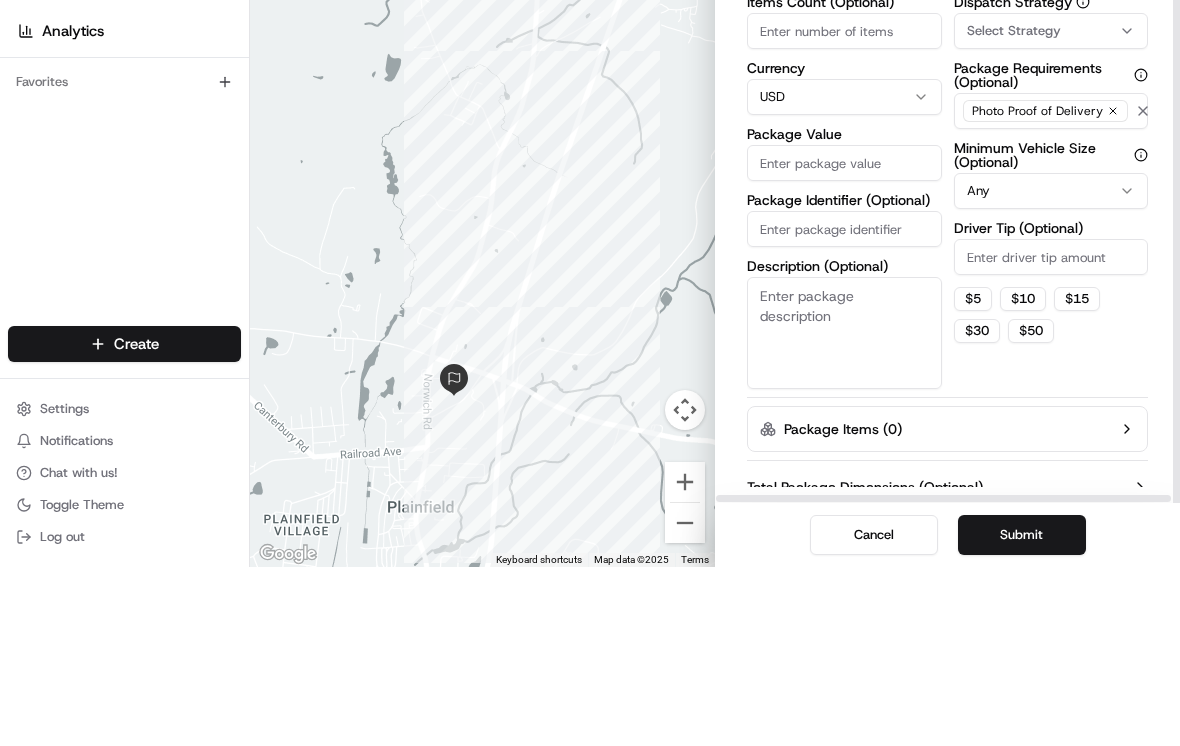 scroll, scrollTop: 40, scrollLeft: 0, axis: vertical 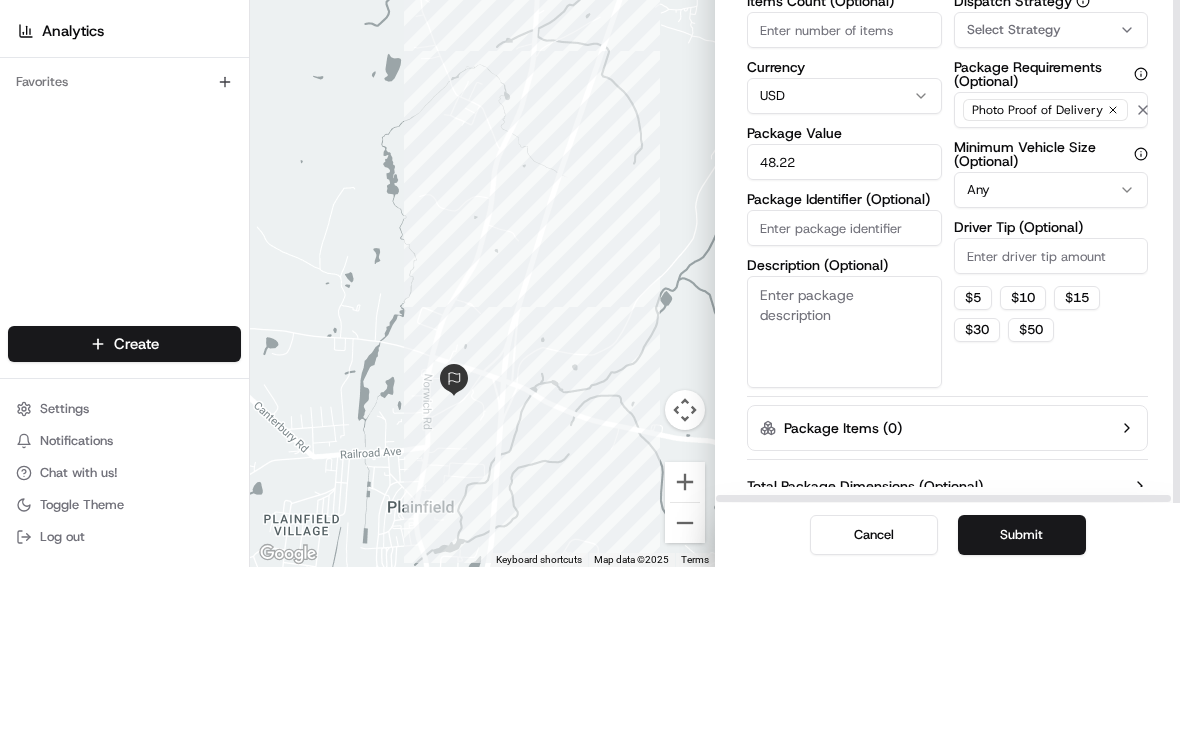 type on "48.22" 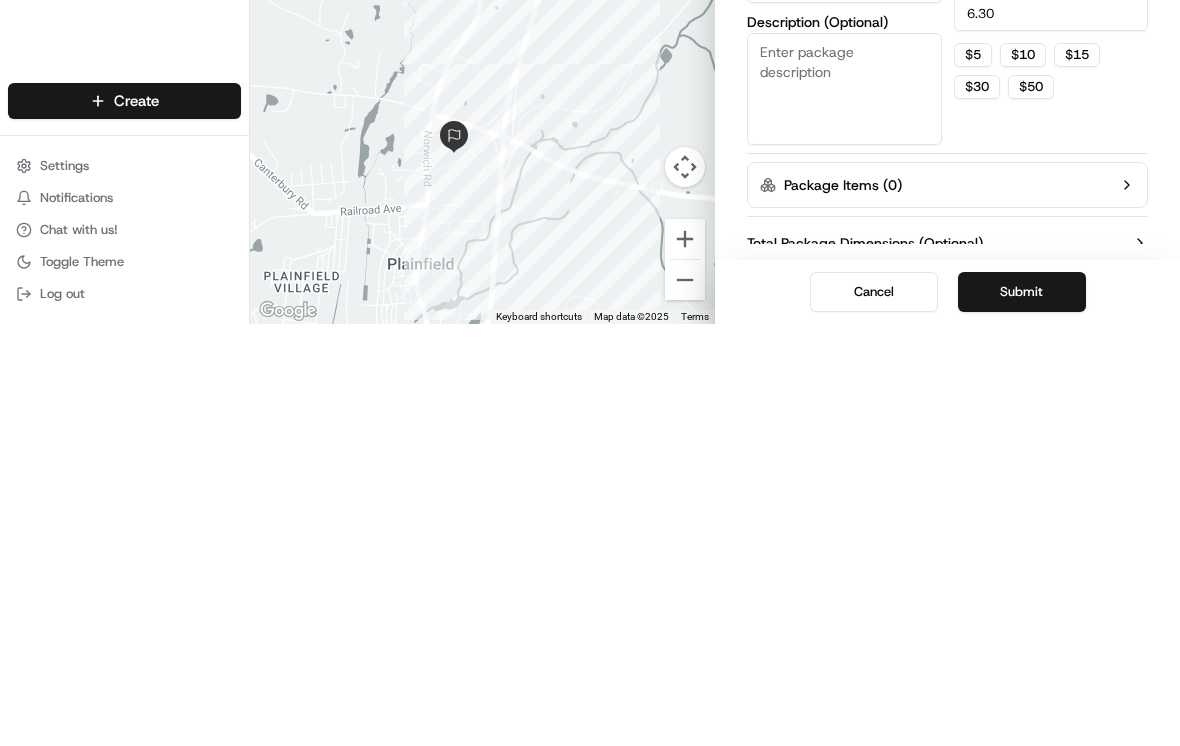type on "6.30" 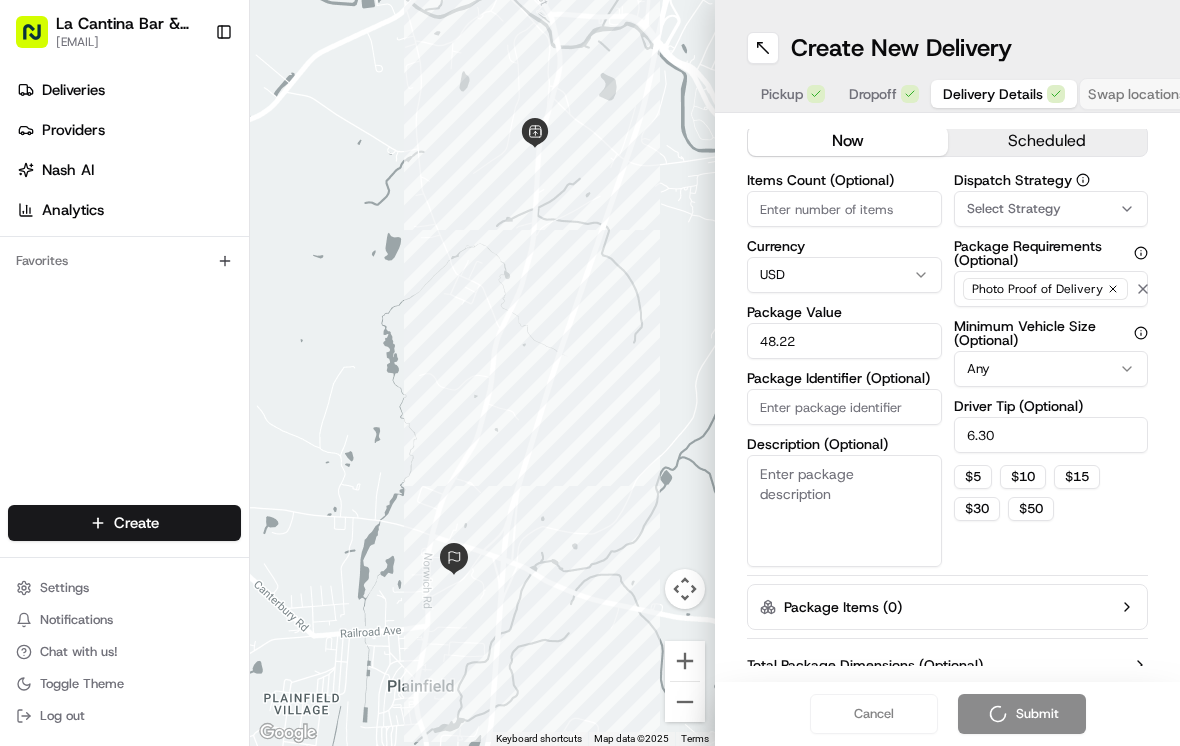 scroll, scrollTop: 0, scrollLeft: 0, axis: both 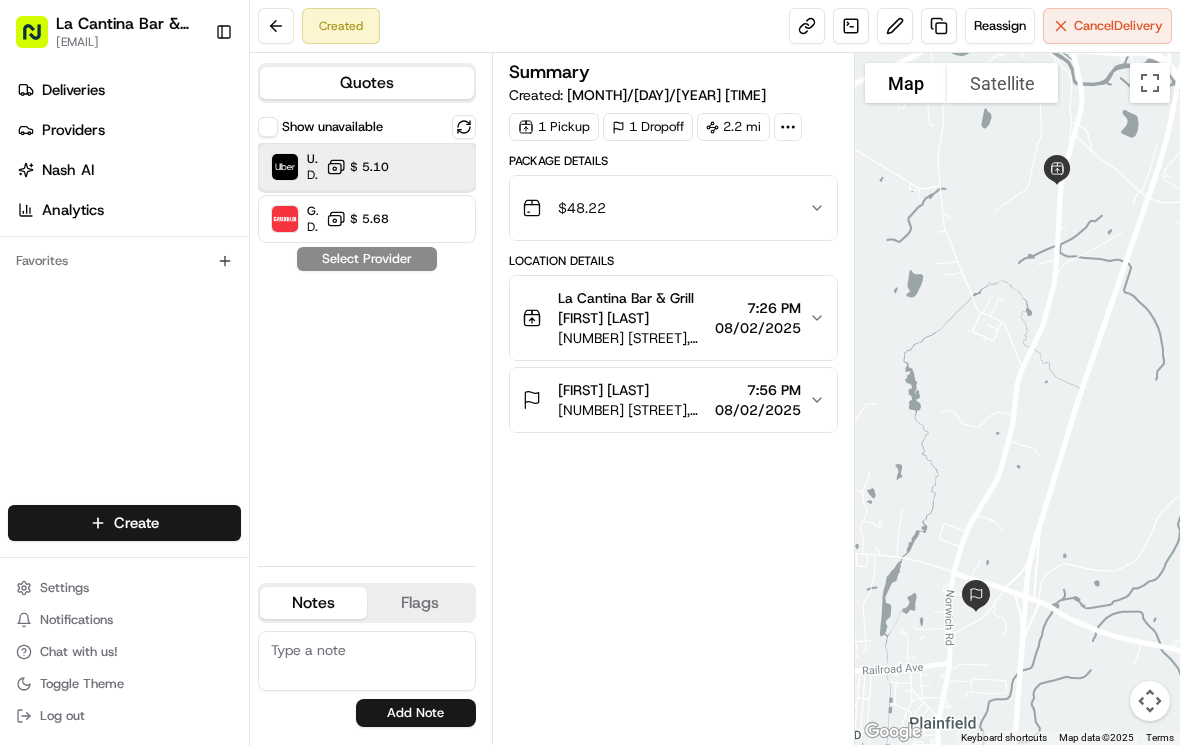 click on "Uber Dropoff ETA   23 minutes $   5.10" at bounding box center [367, 167] 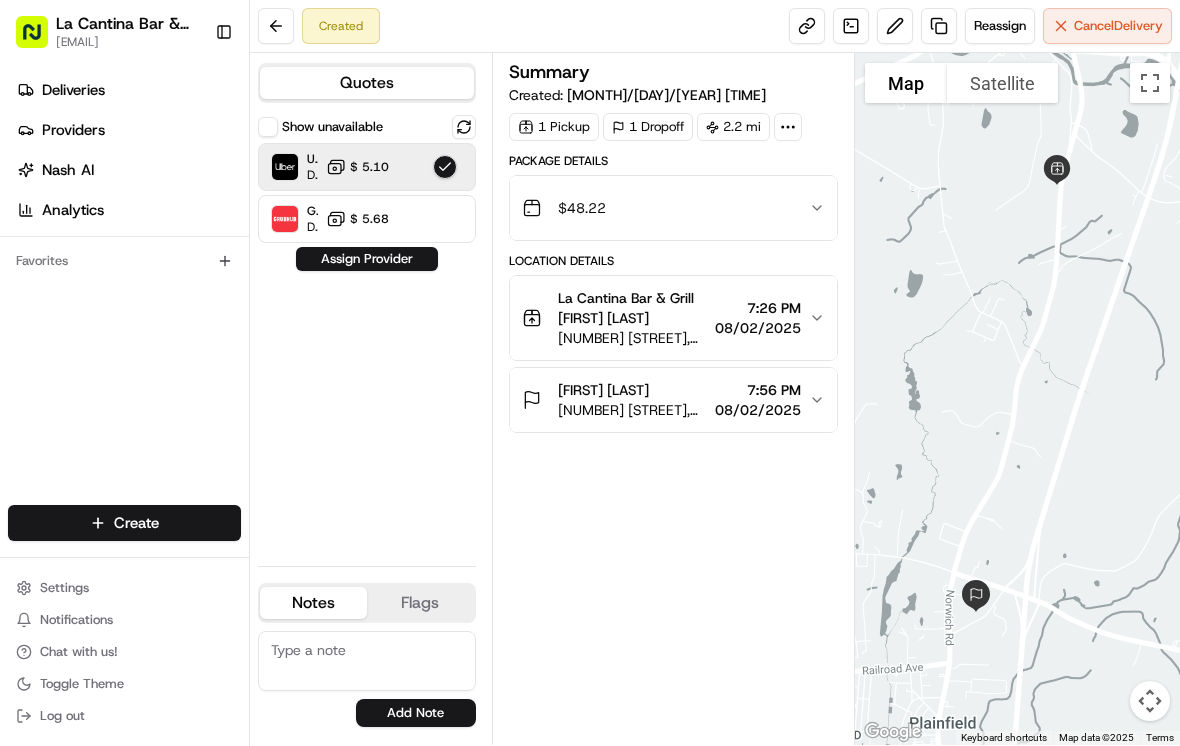 click on "Assign Provider" at bounding box center (367, 259) 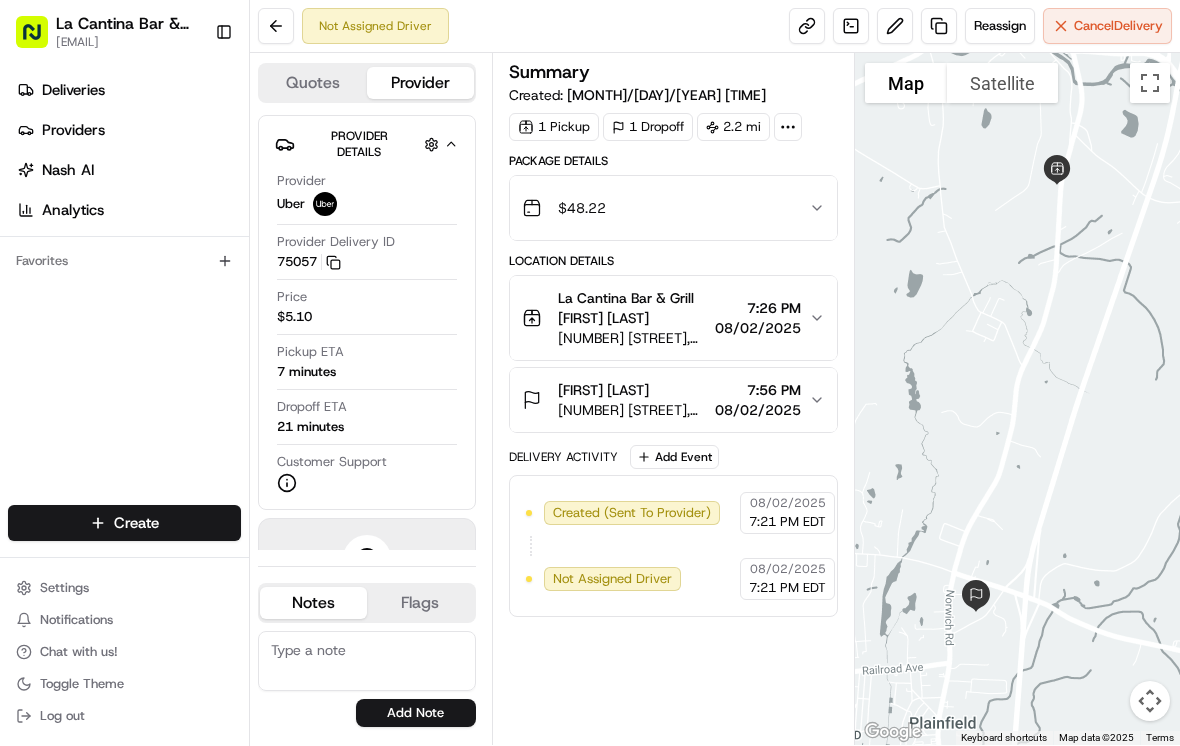 click on "Deliveries" at bounding box center (128, 90) 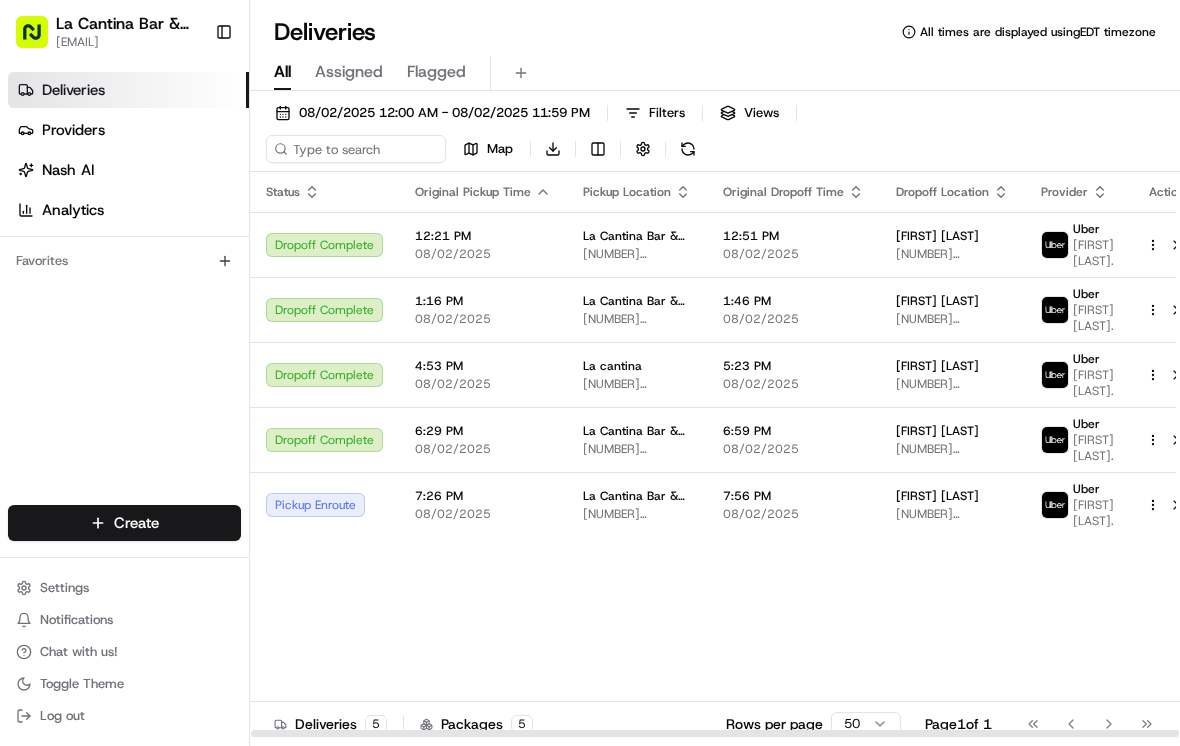 click on "Uber Dawn W." at bounding box center [1077, 504] 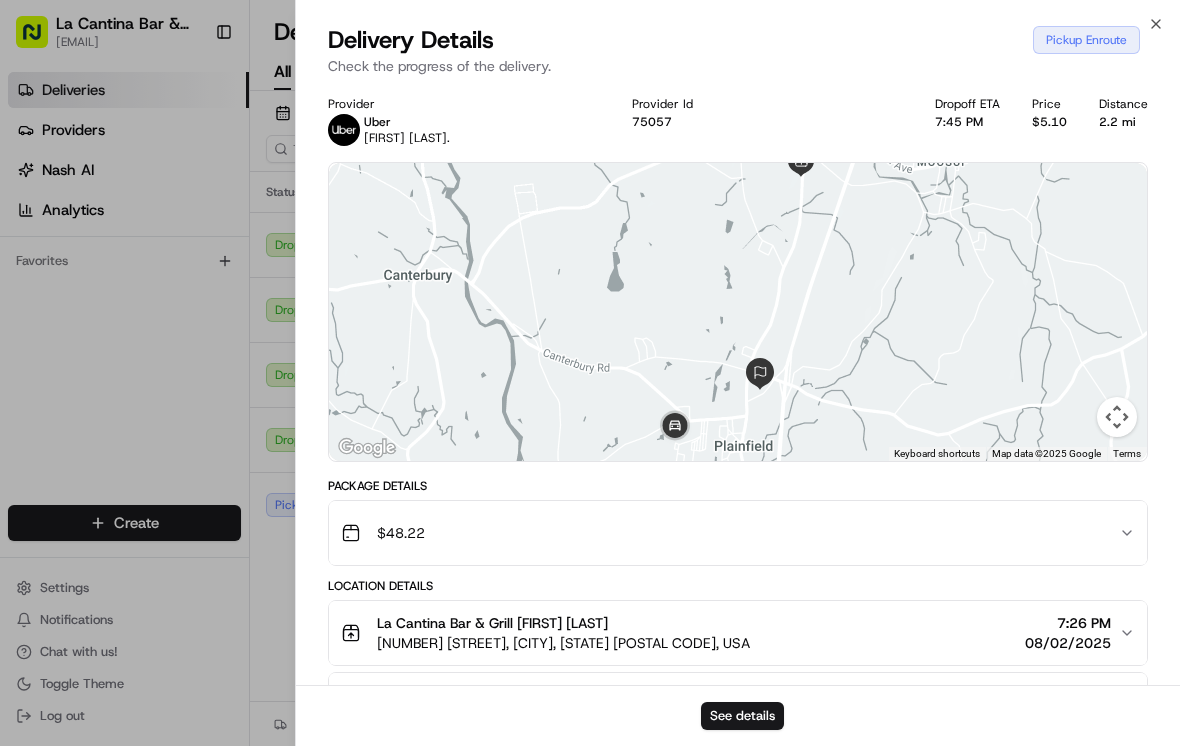 click 